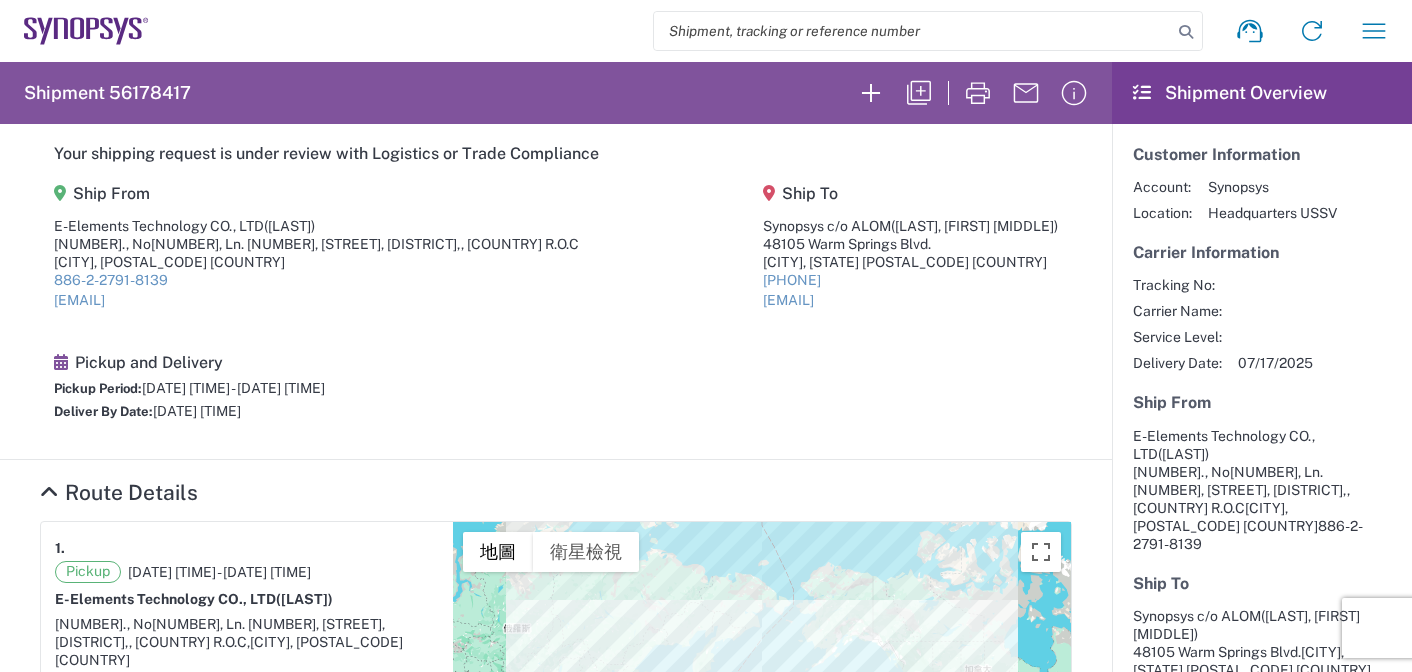 scroll, scrollTop: 0, scrollLeft: 0, axis: both 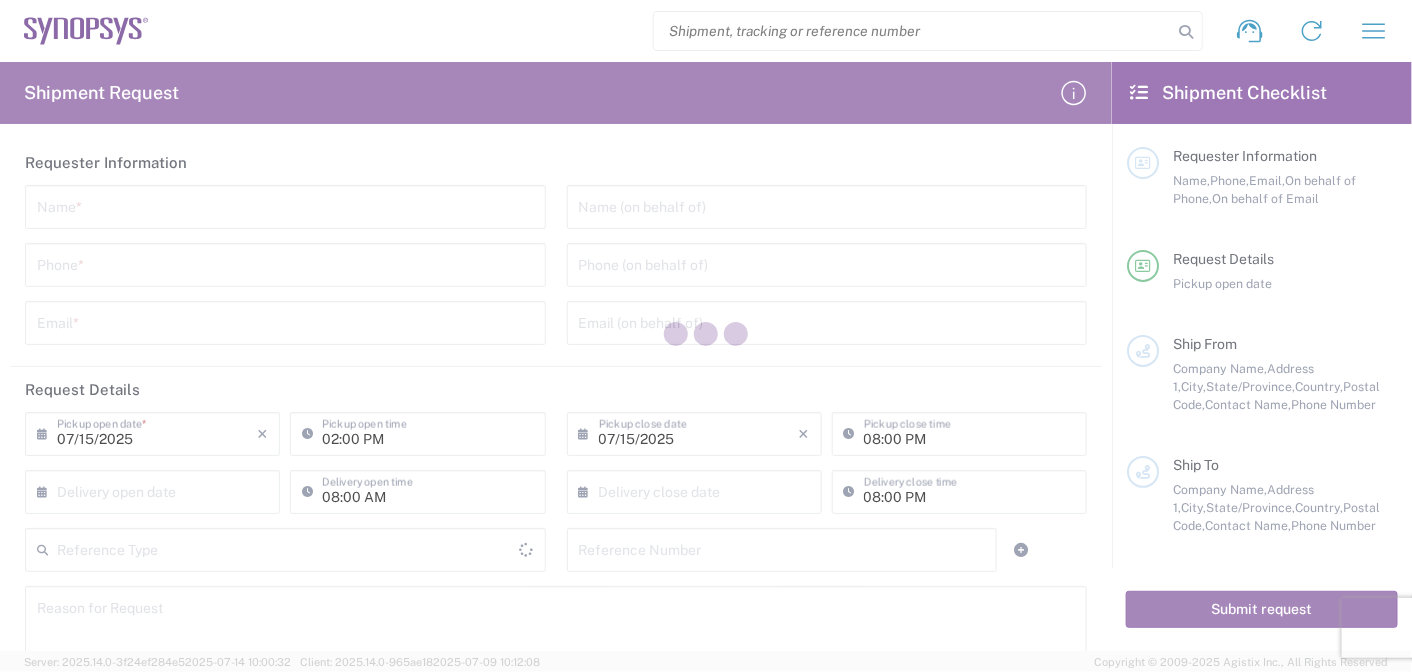 type on "United States" 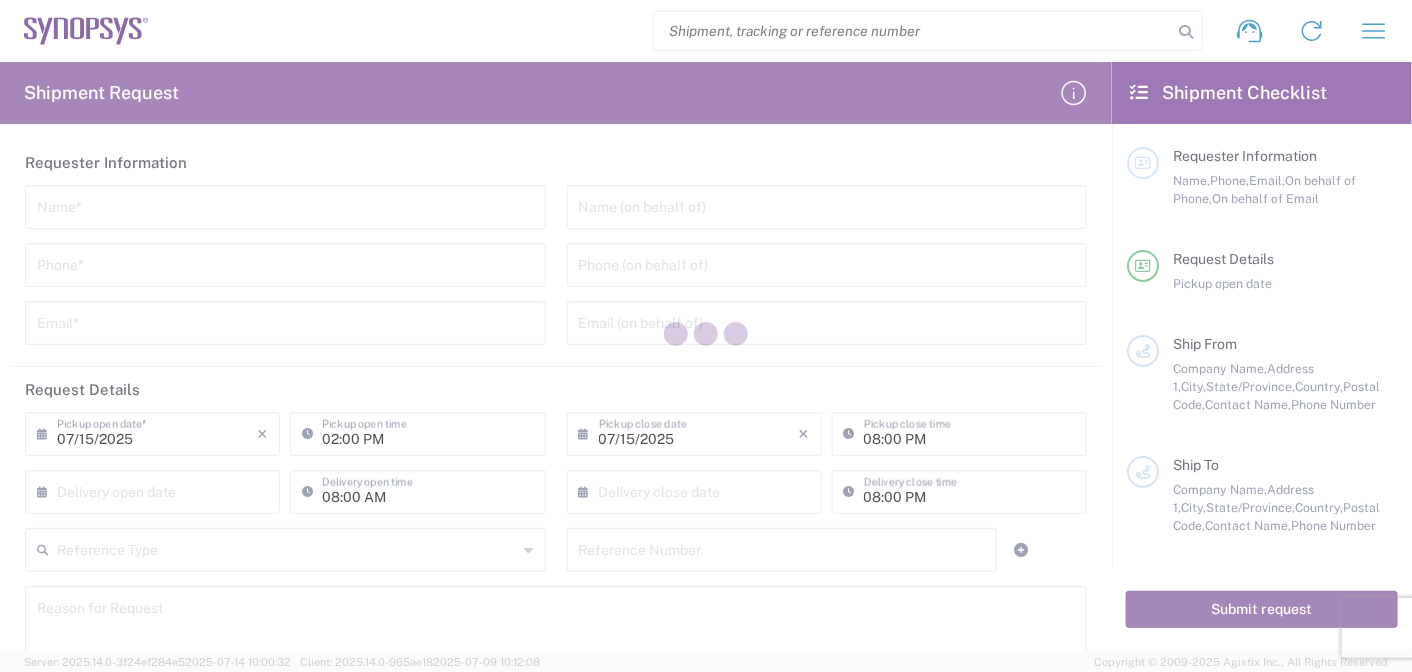 type on "United States" 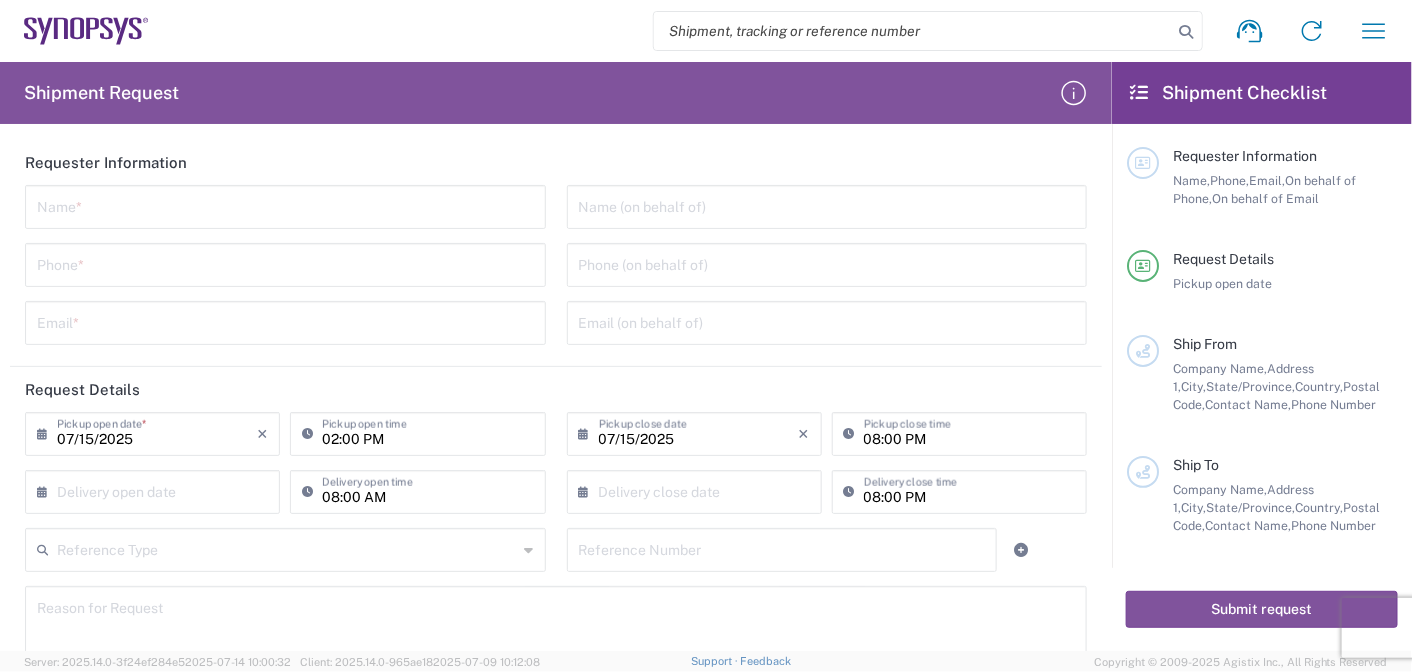 click at bounding box center (285, 205) 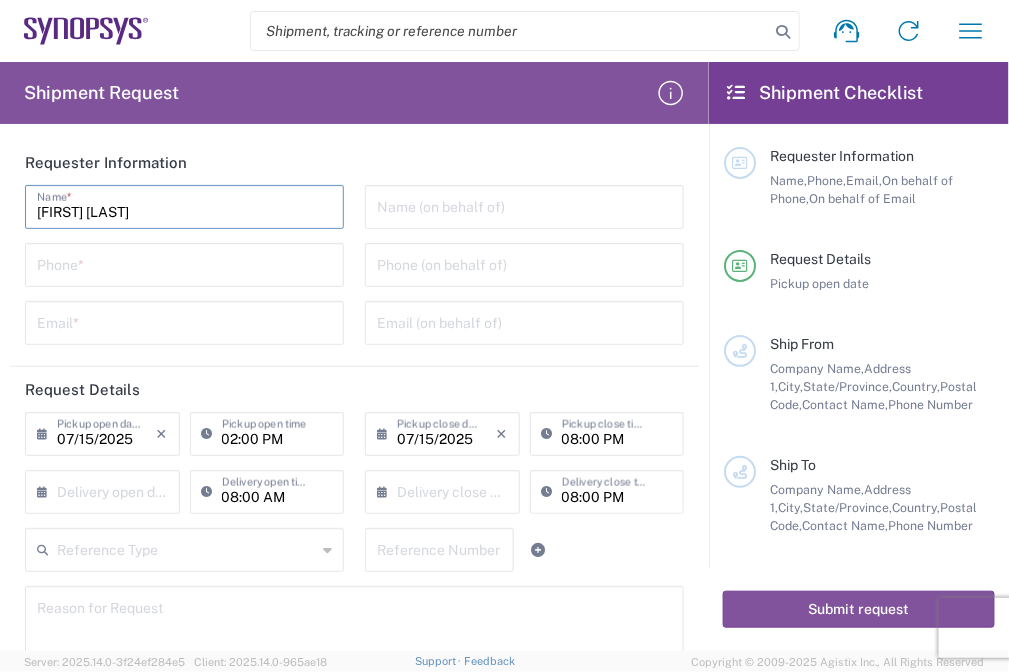 type on "[FIRST] [LAST]" 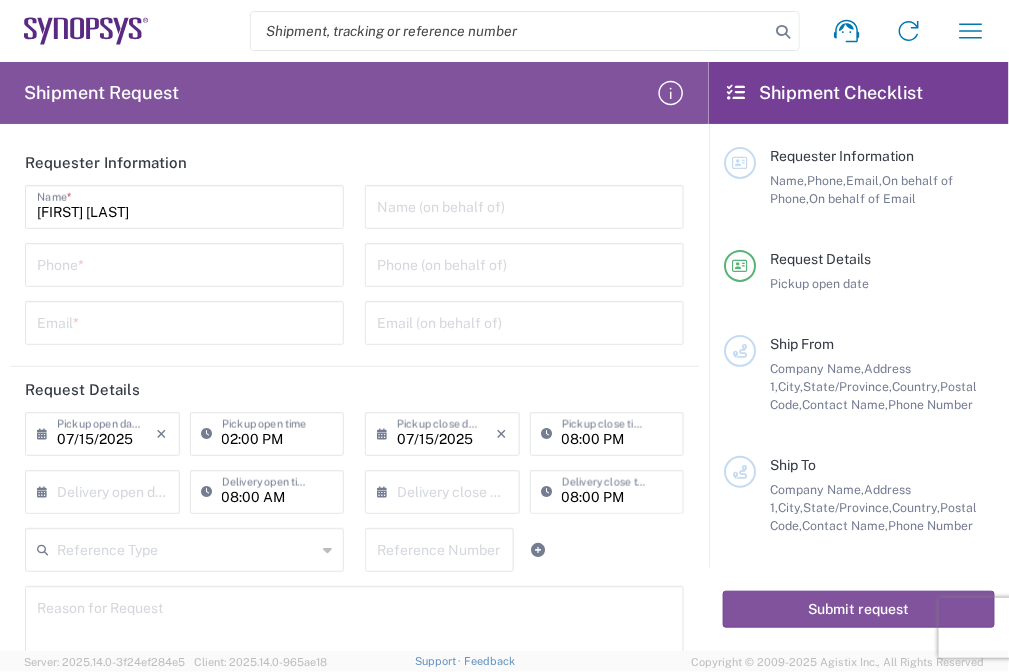 click at bounding box center (184, 263) 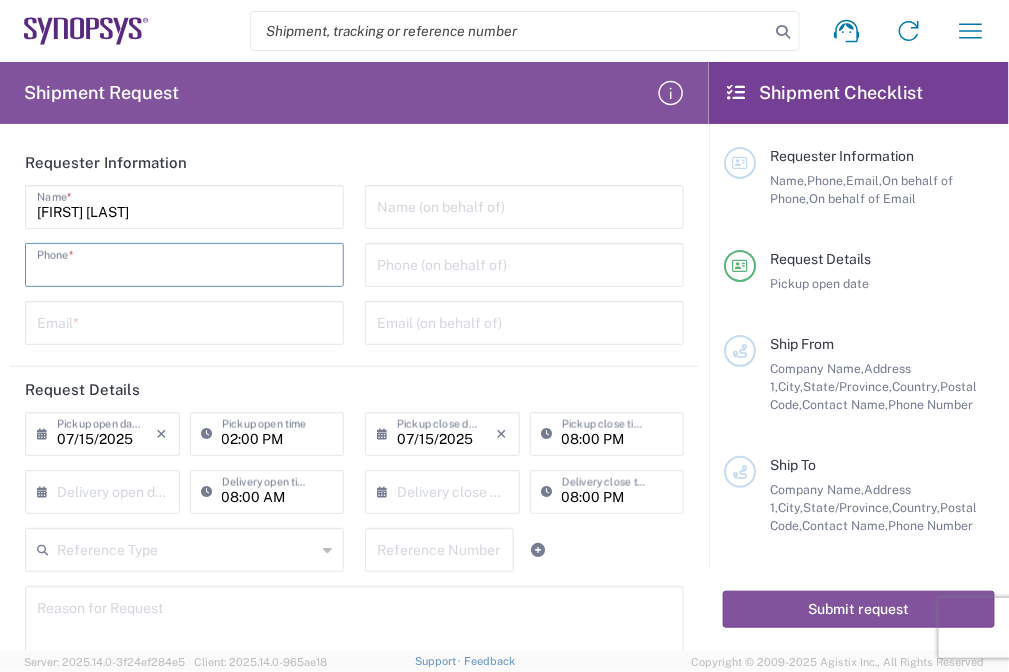paste on "[PHONE]" 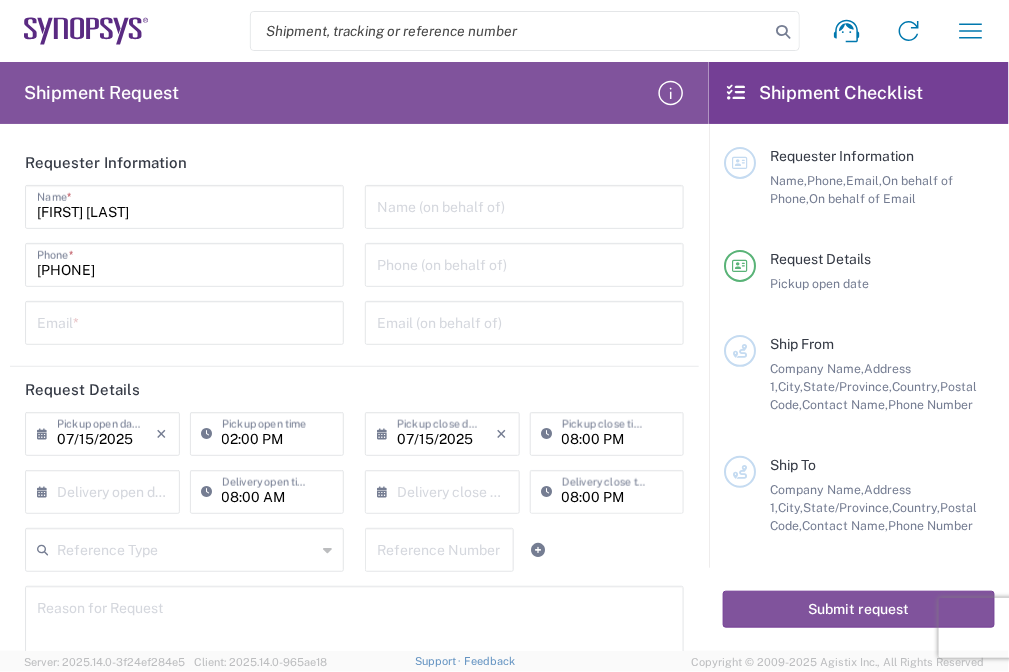 click at bounding box center [184, 321] 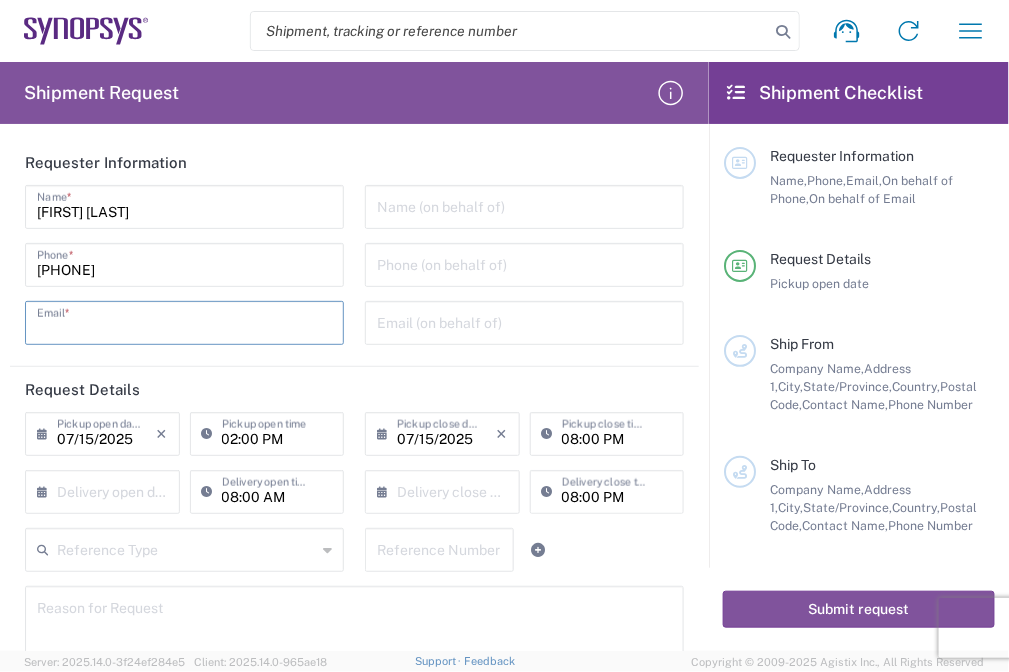 paste on "[EMAIL]" 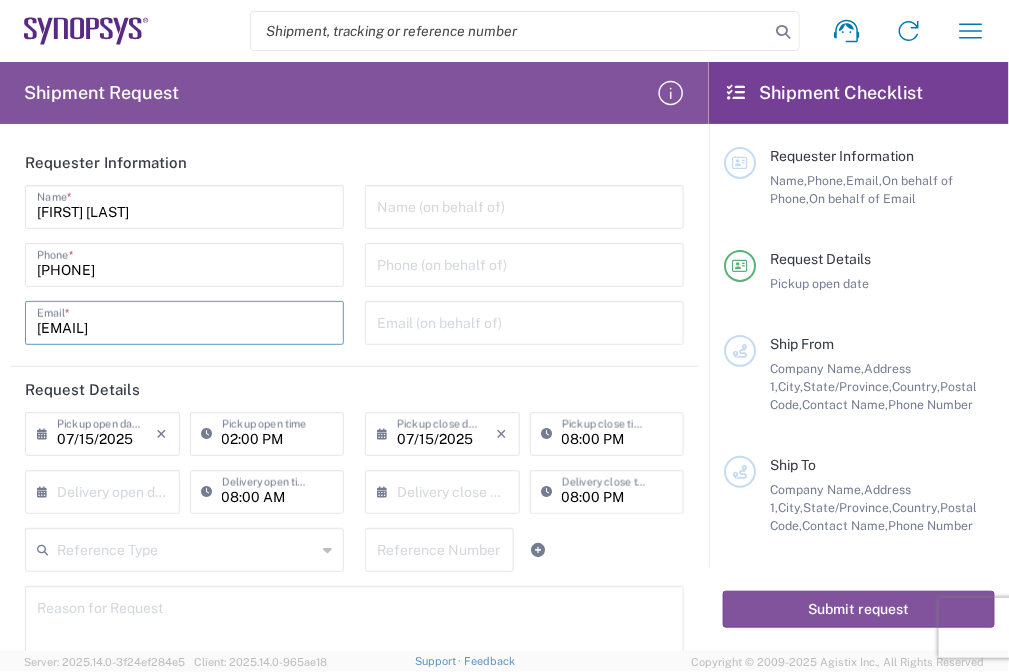 type on "[EMAIL]" 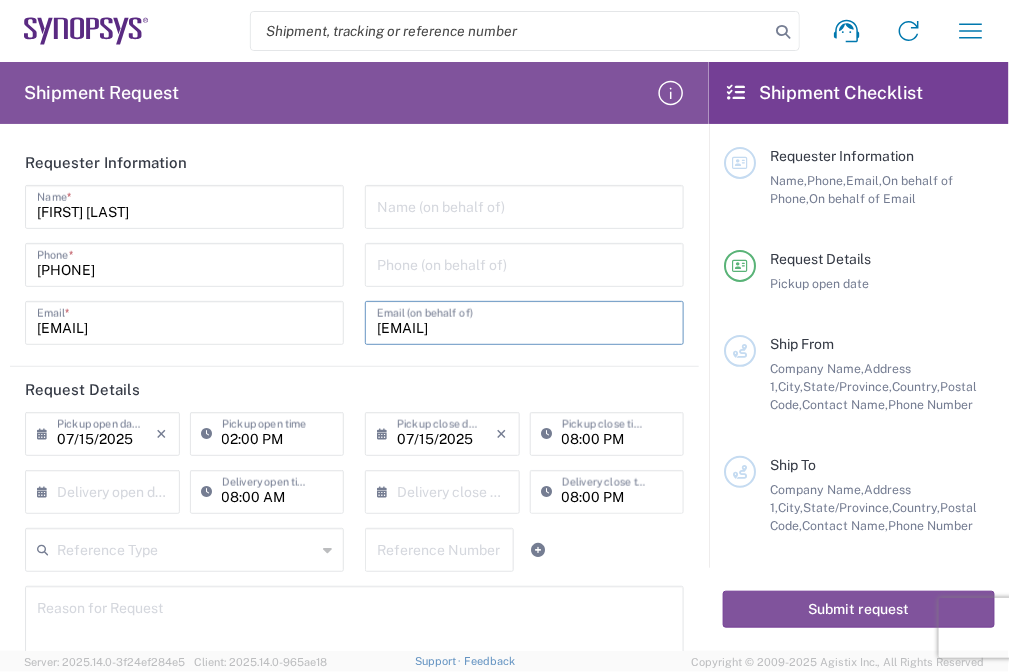 type on "[EMAIL]" 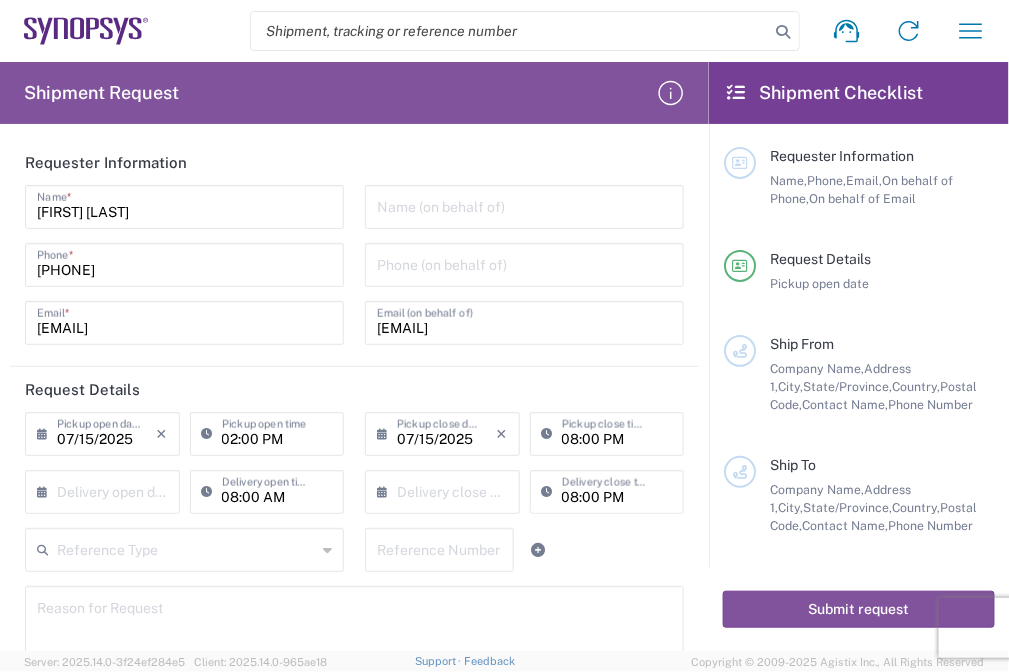 click at bounding box center [524, 205] 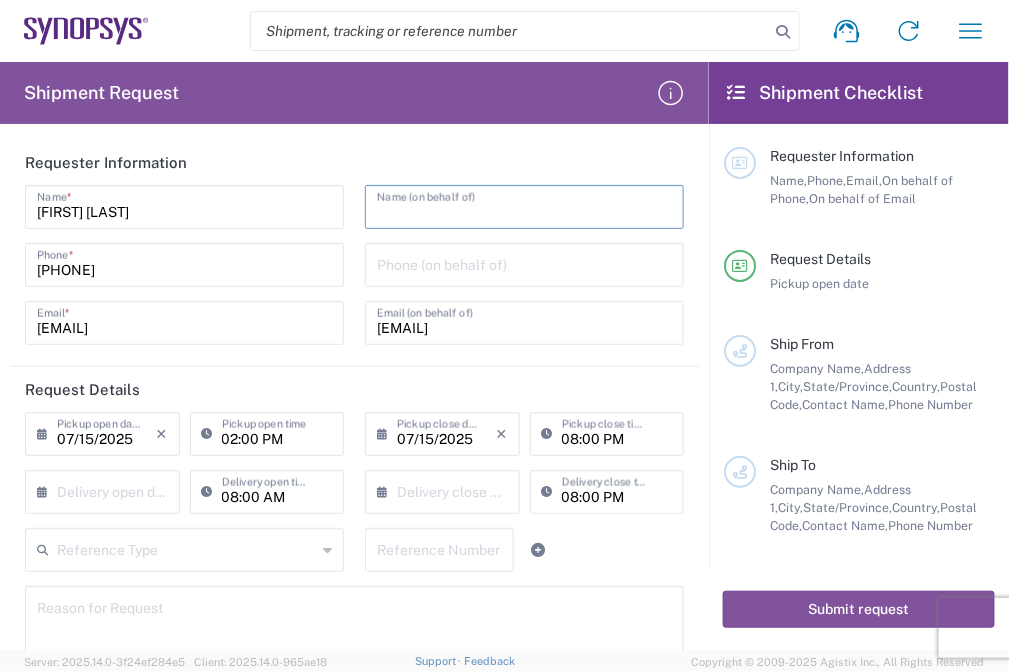 paste on "E-Elements Technology Co., Ltd" 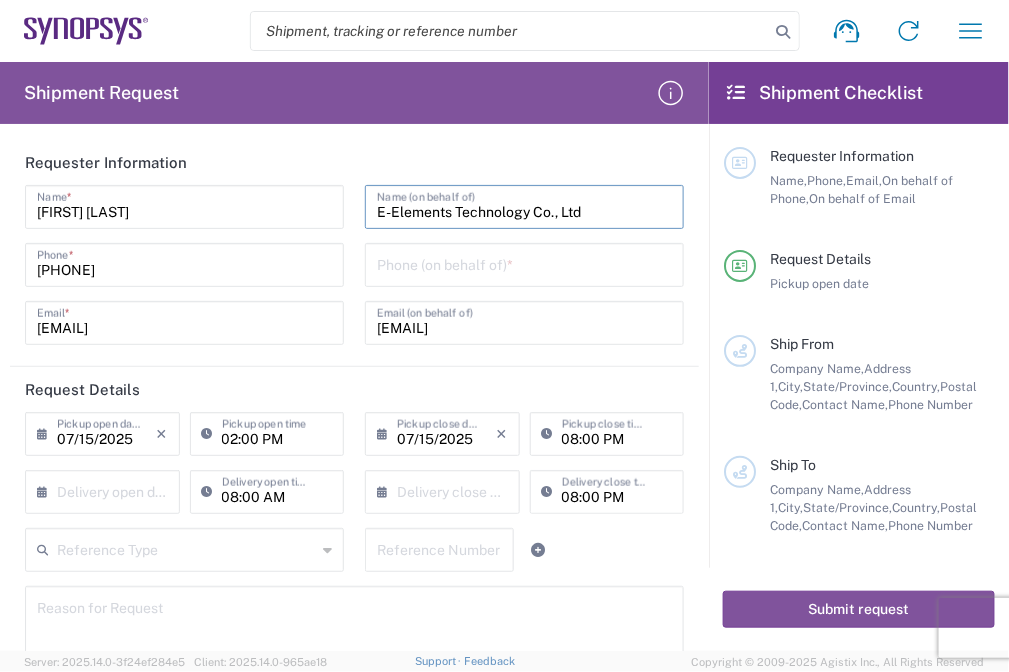 type on "E-Elements Technology Co., Ltd" 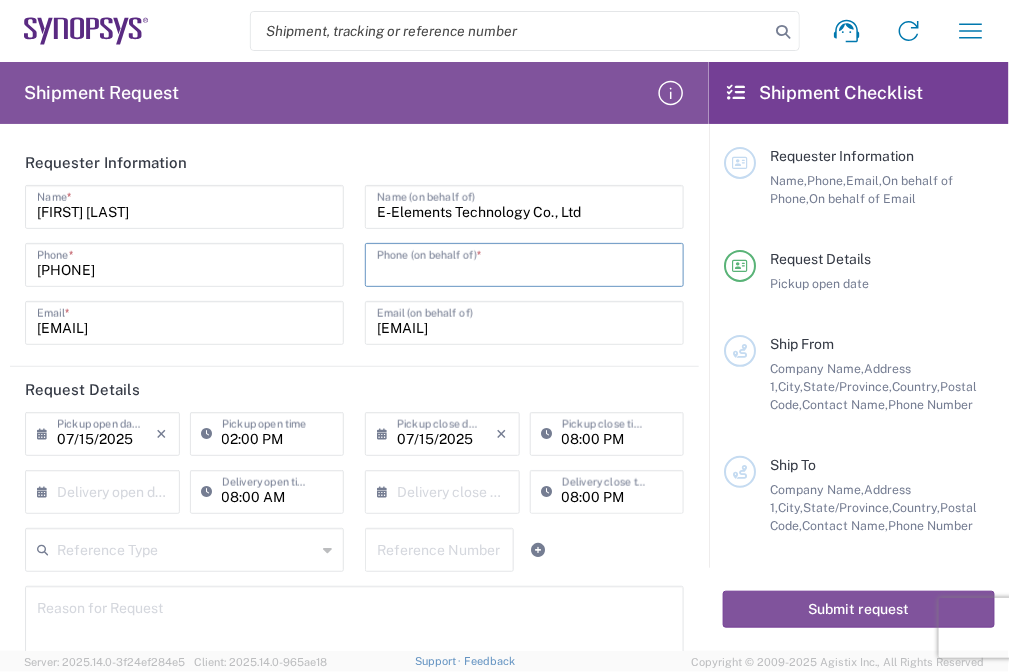 click at bounding box center (524, 263) 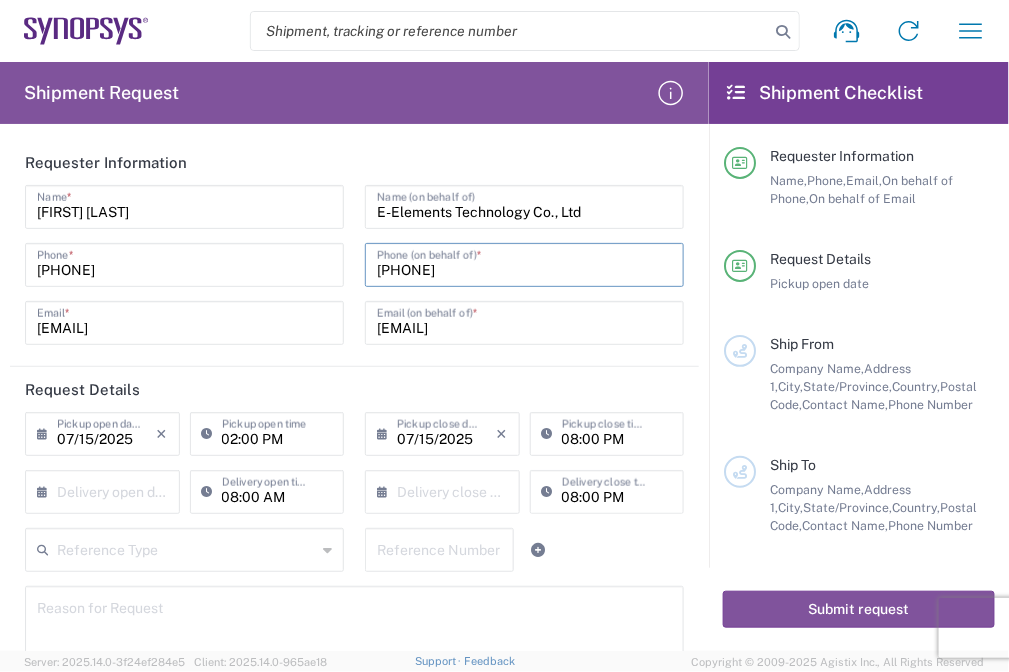 type on "[PHONE]" 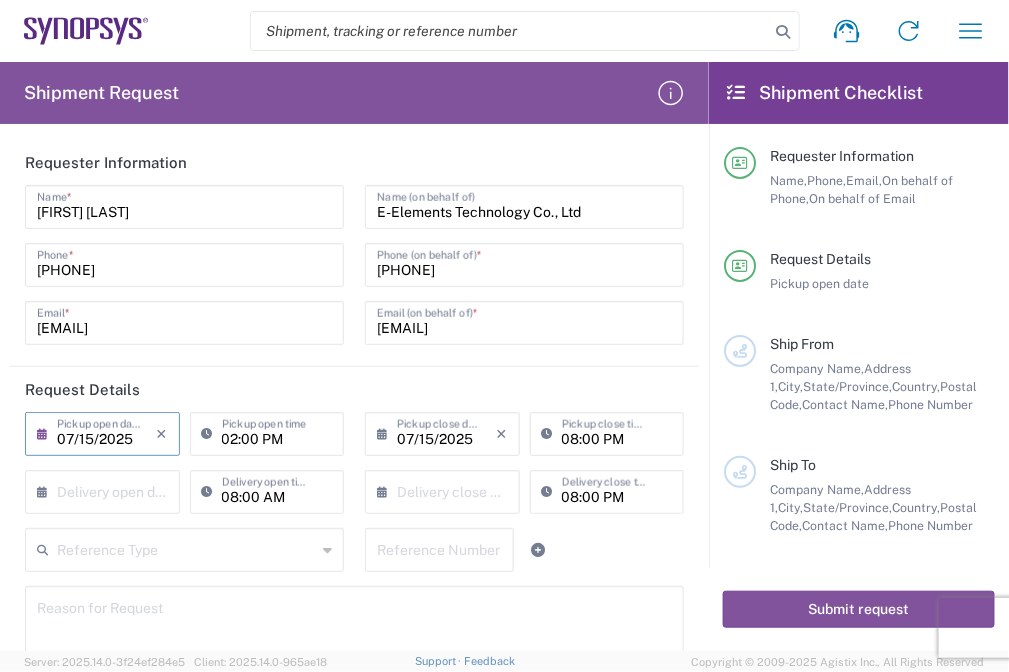 click on "07/15/2025" at bounding box center [107, 432] 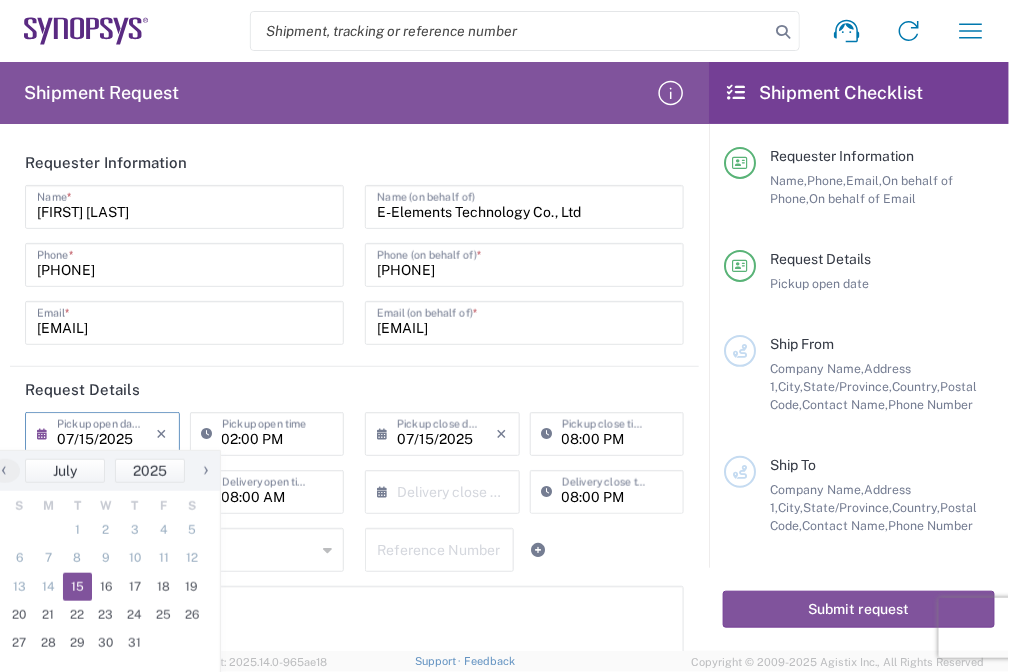 click on "15" 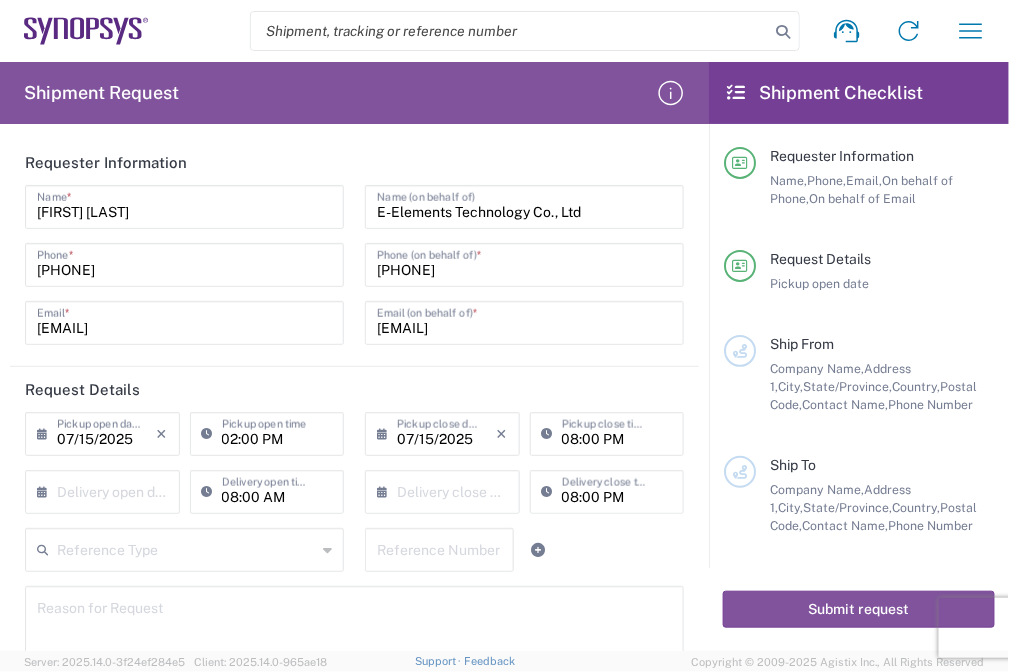 click on "02:00 PM" at bounding box center (277, 432) 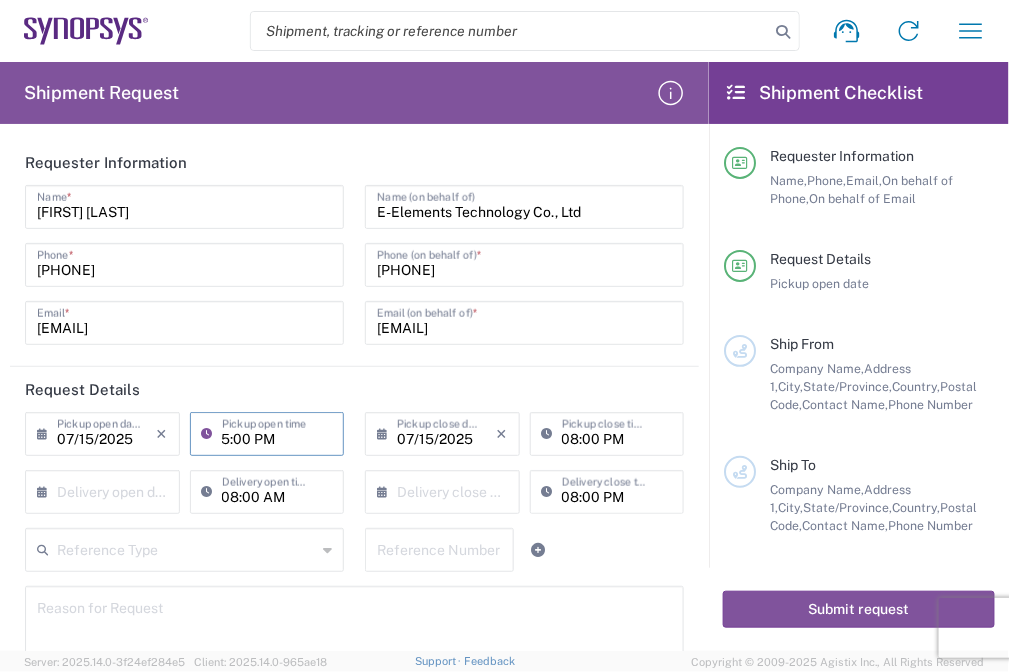 type on "05:00 PM" 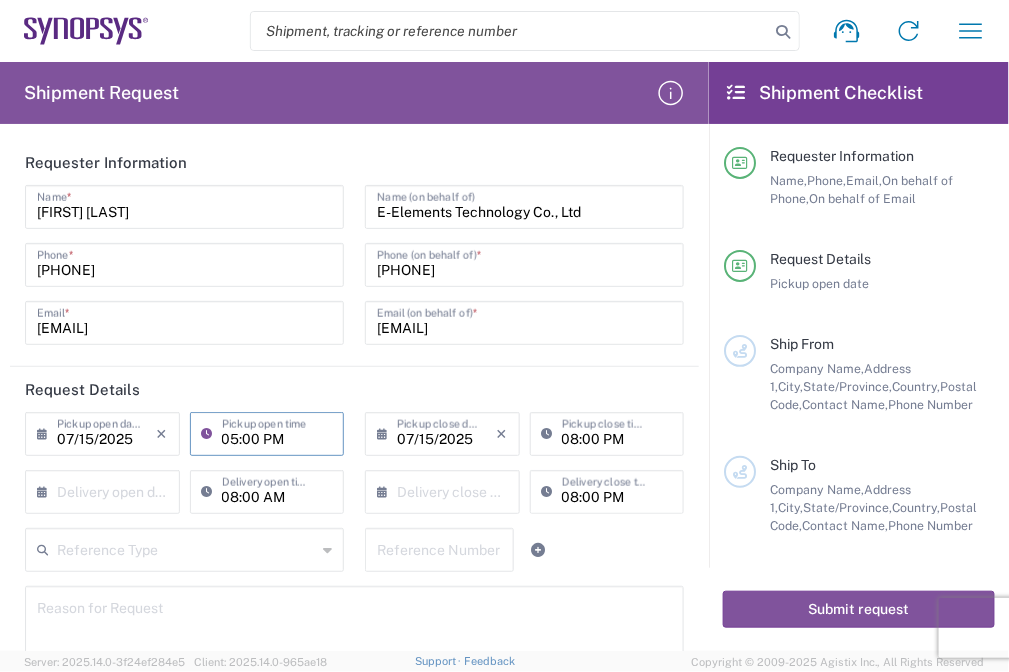 click at bounding box center [107, 490] 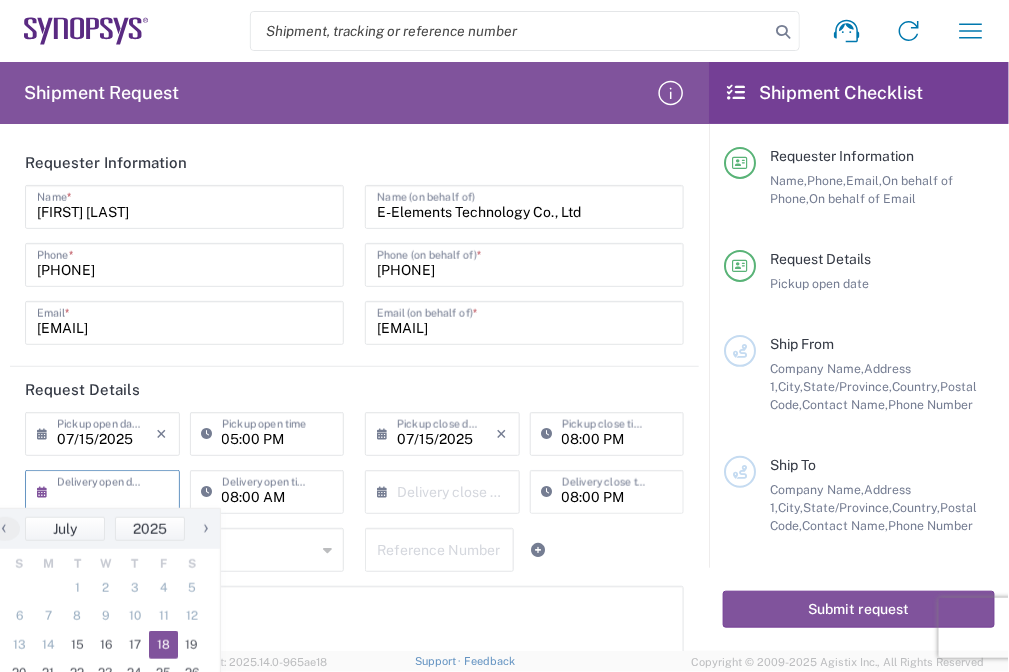 click on "18" 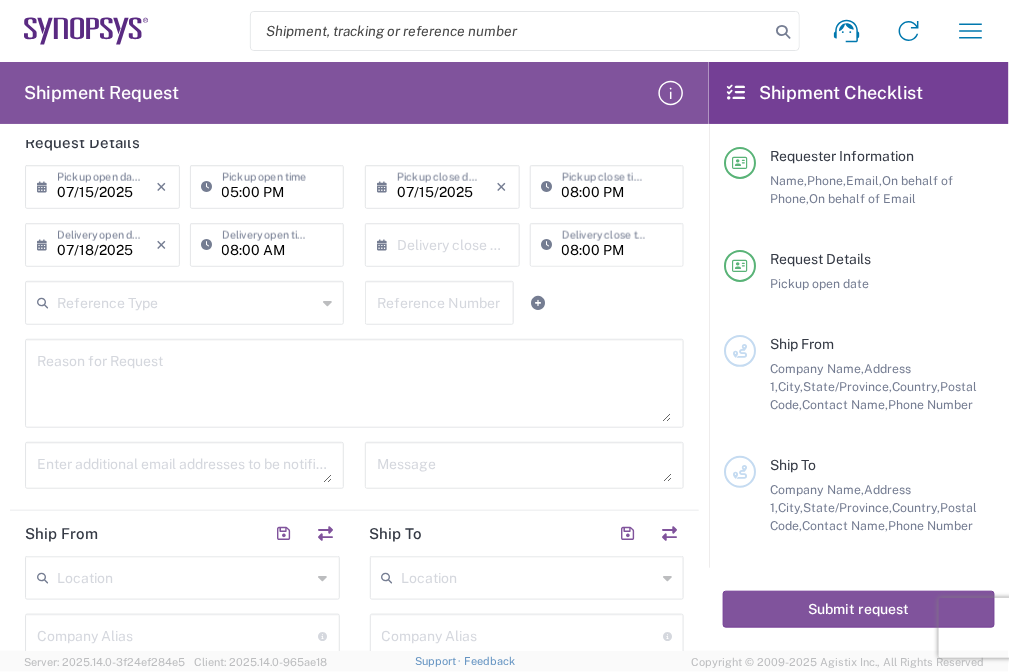scroll, scrollTop: 322, scrollLeft: 0, axis: vertical 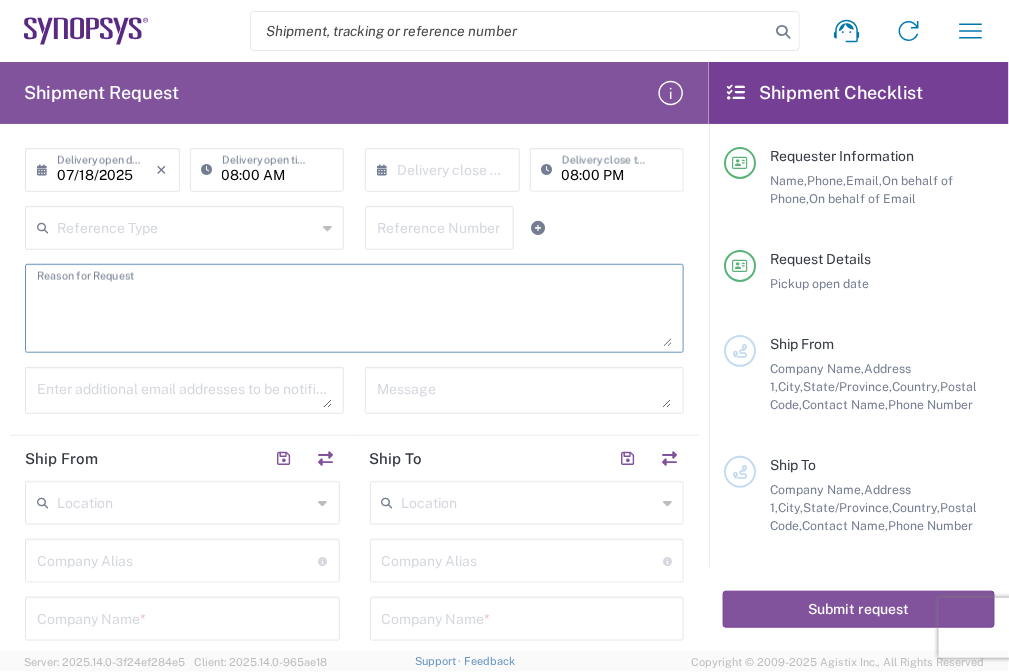 click at bounding box center [354, 308] 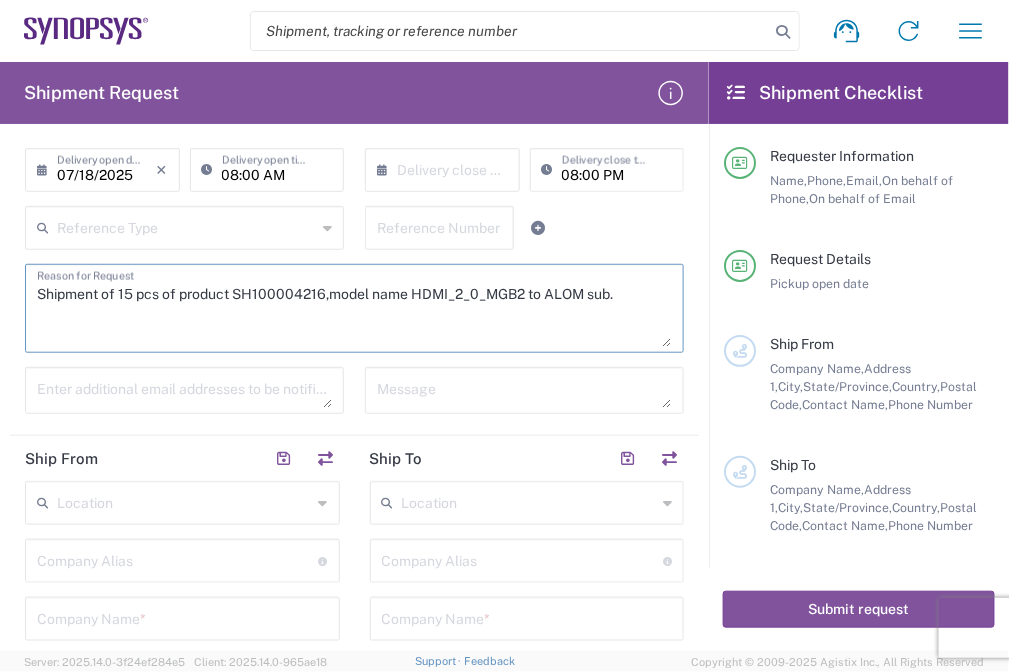 click on "Shipment of 15 pcs of product SH100004216,model name HDMI_2_0_MGB2 to ALOM sub." at bounding box center (354, 308) 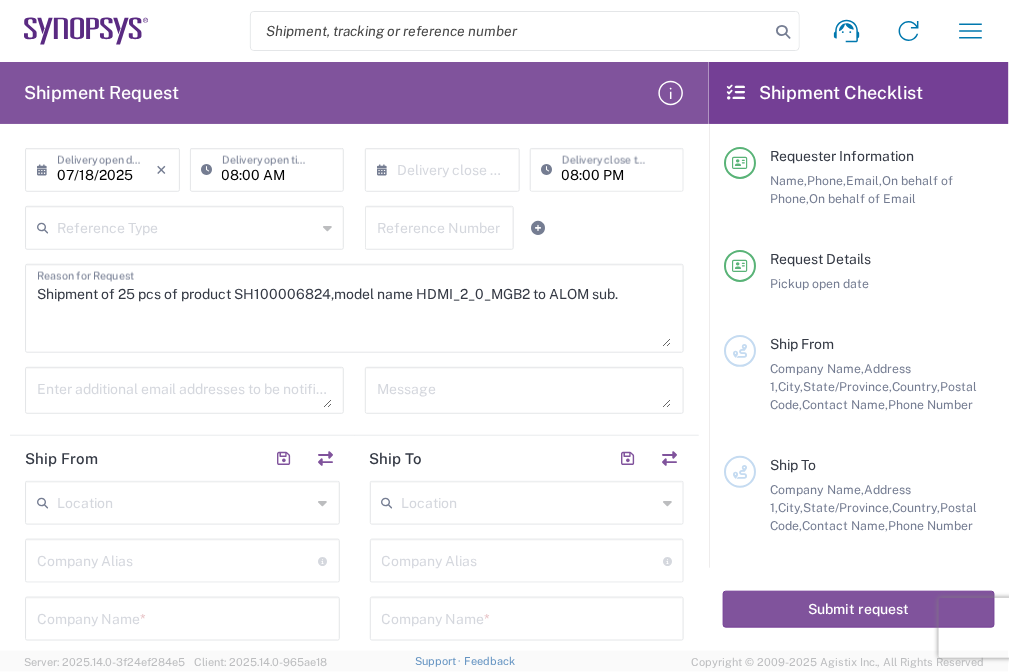 click on "Shipment of 25 pcs of product SH100006824,model name HDMI_2_0_MGB2 to ALOM sub." at bounding box center [354, 308] 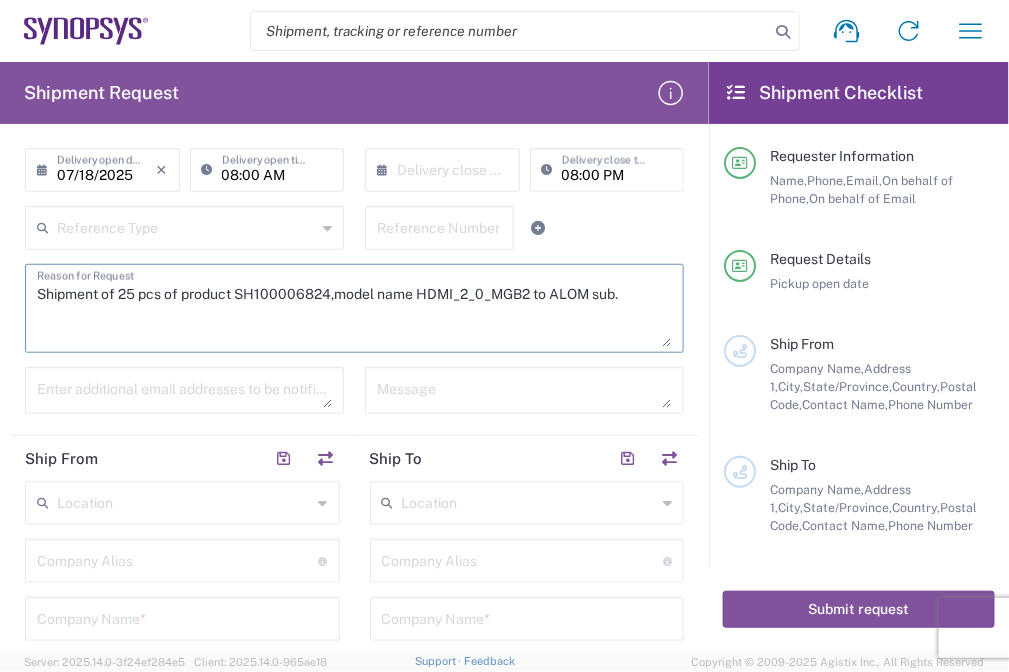 drag, startPoint x: 417, startPoint y: 291, endPoint x: 532, endPoint y: 294, distance: 115.03912 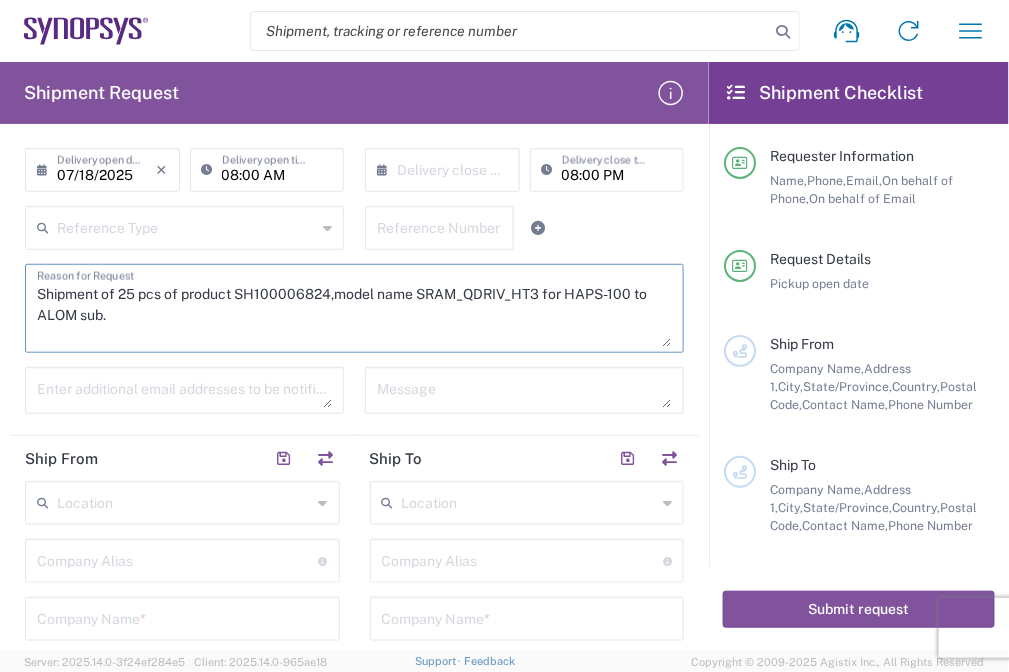 type on "Shipment of 25 pcs of product SH100006824,model name SRAM_QDRIV_HT3 for HAPS-100 to ALOM sub." 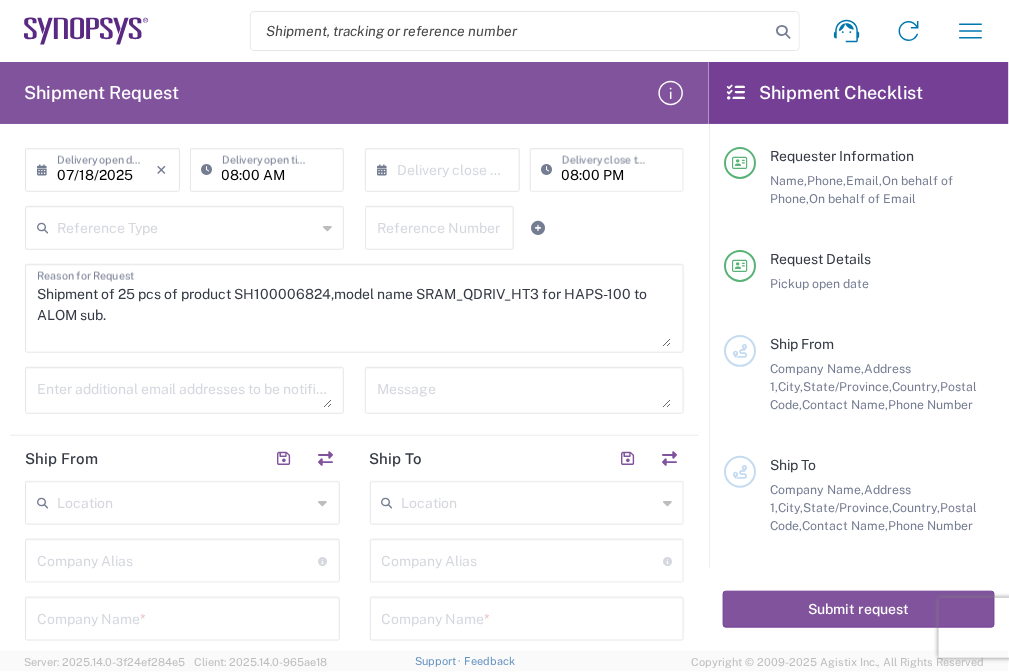 click at bounding box center [184, 390] 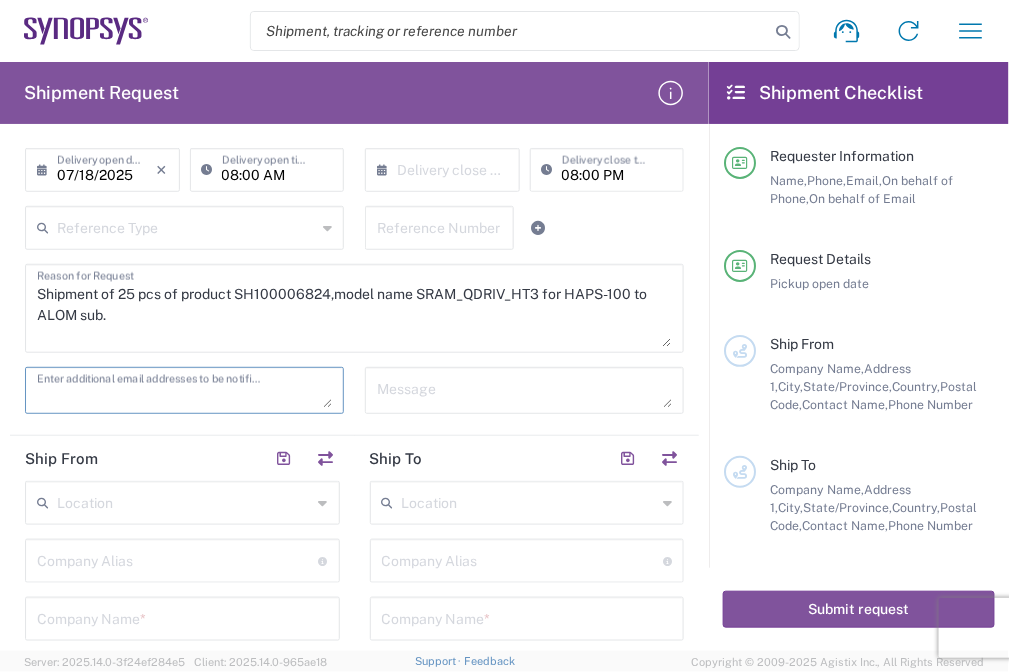 click at bounding box center (184, 390) 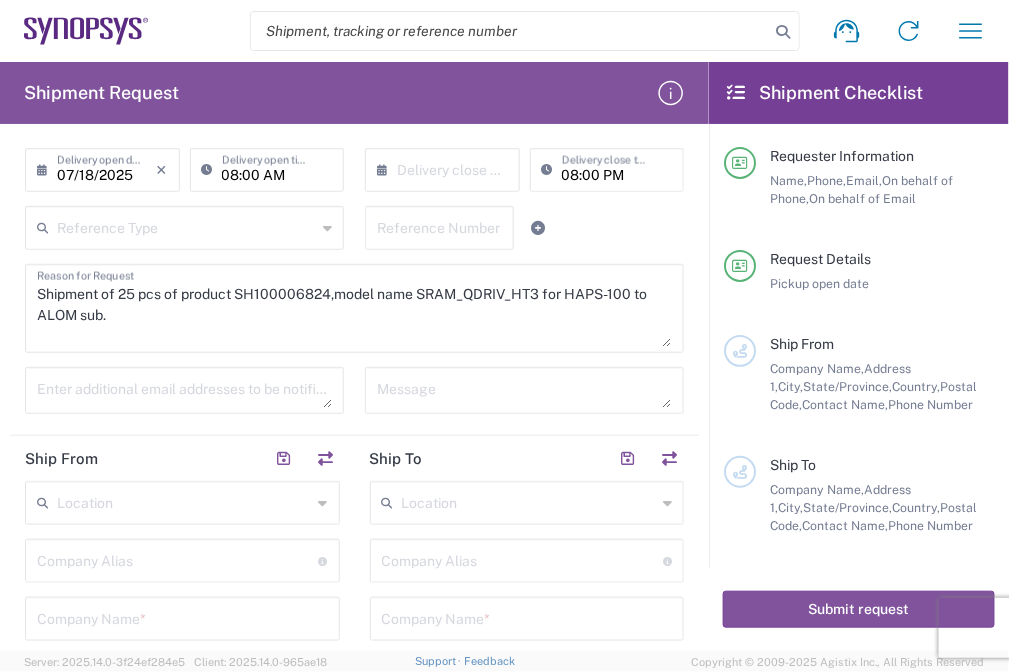 click at bounding box center (184, 390) 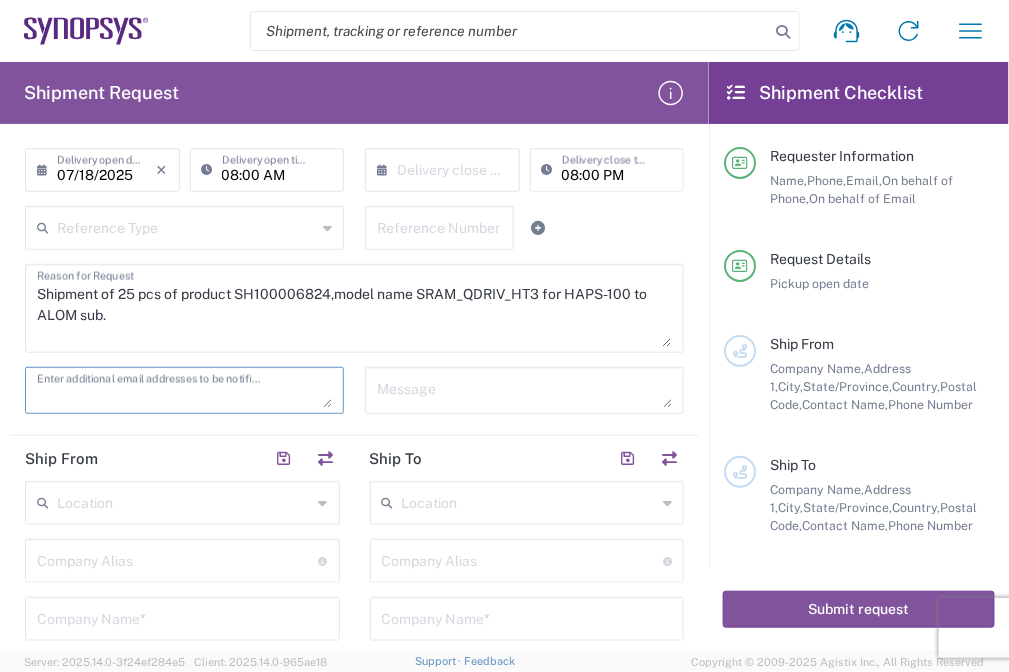 paste on "[EMAIL]" 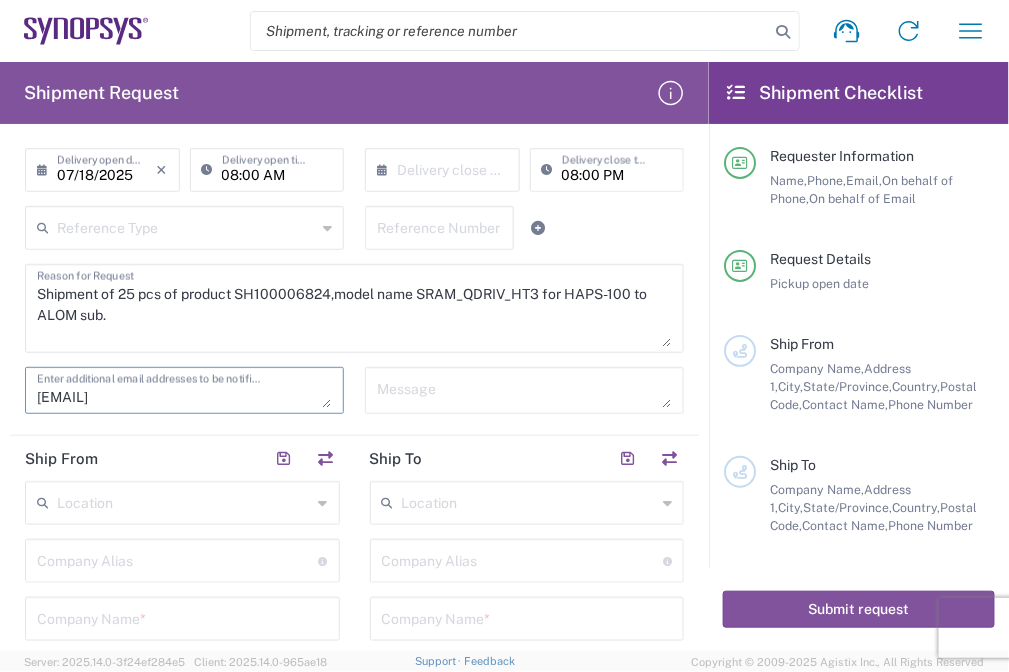 type on "[EMAIL]" 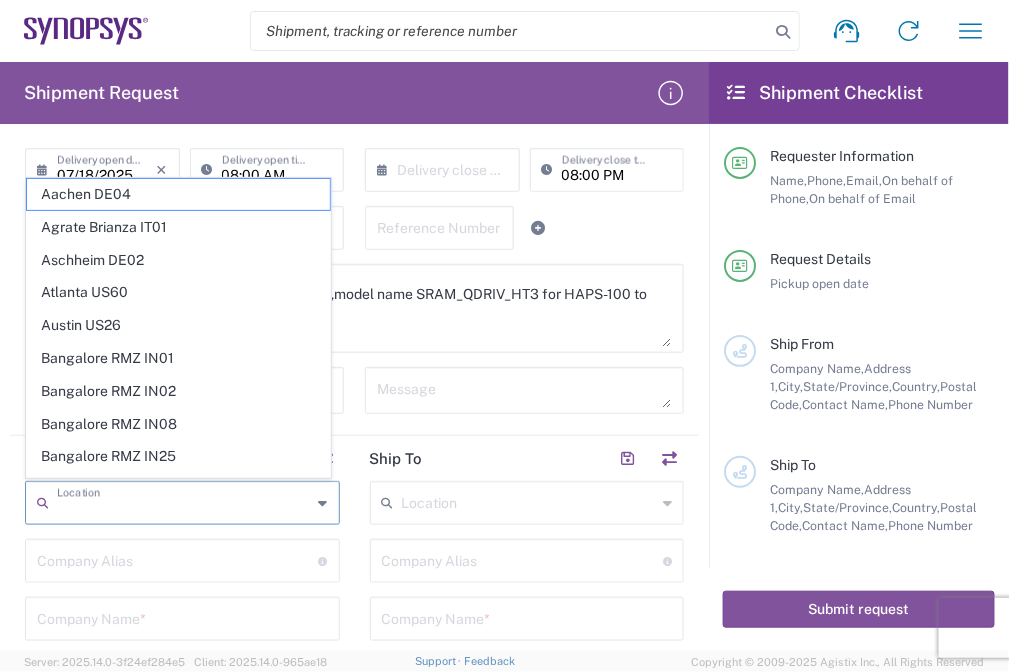 click at bounding box center [184, 501] 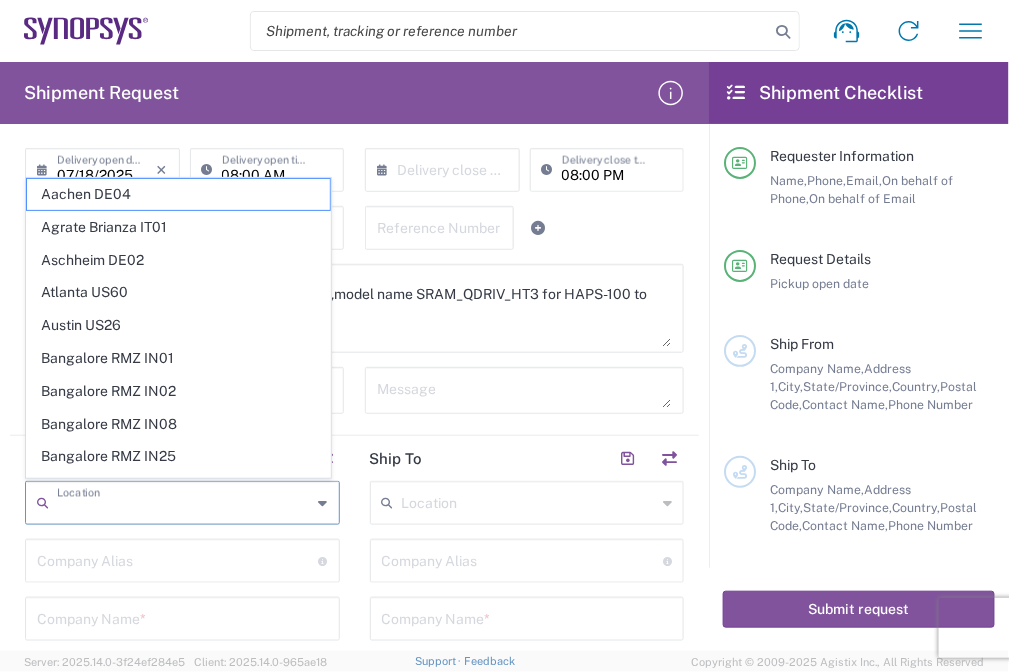 click at bounding box center [182, 617] 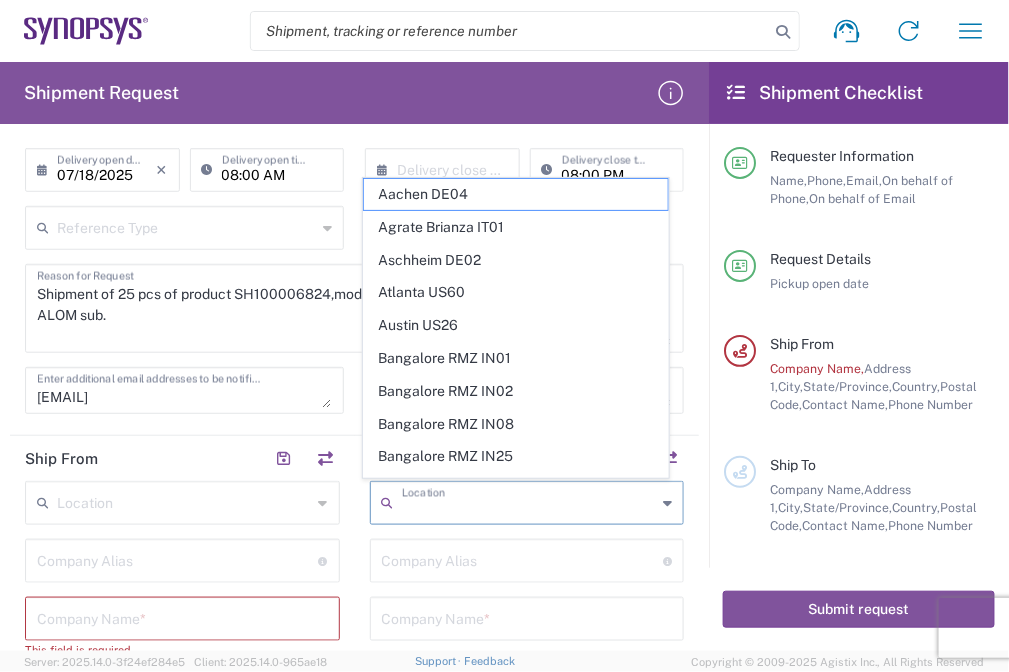 click at bounding box center [529, 501] 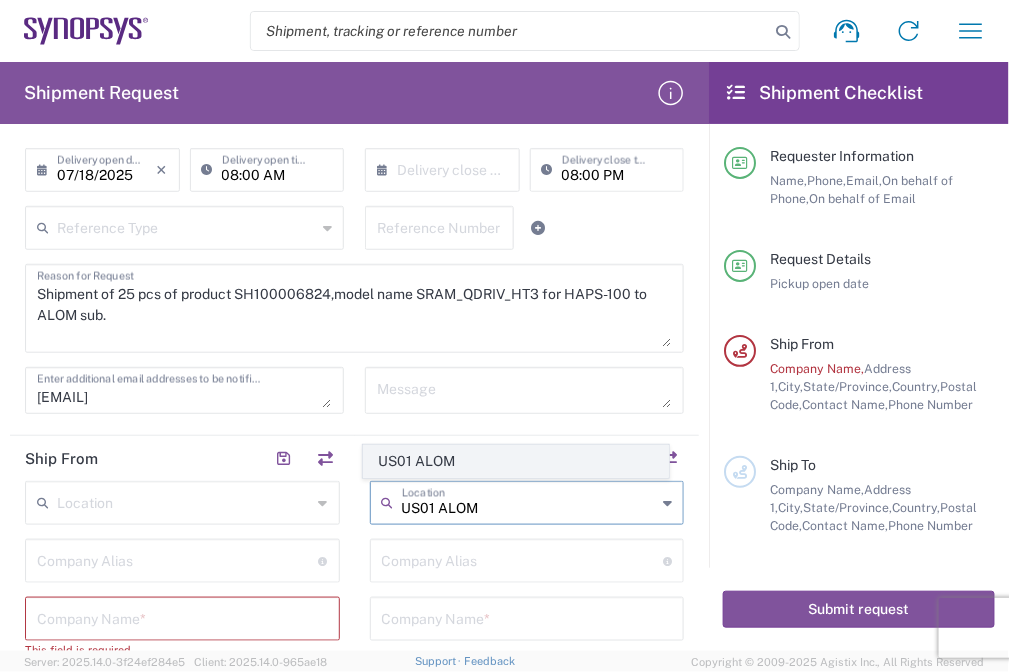 click on "US01 ALOM" 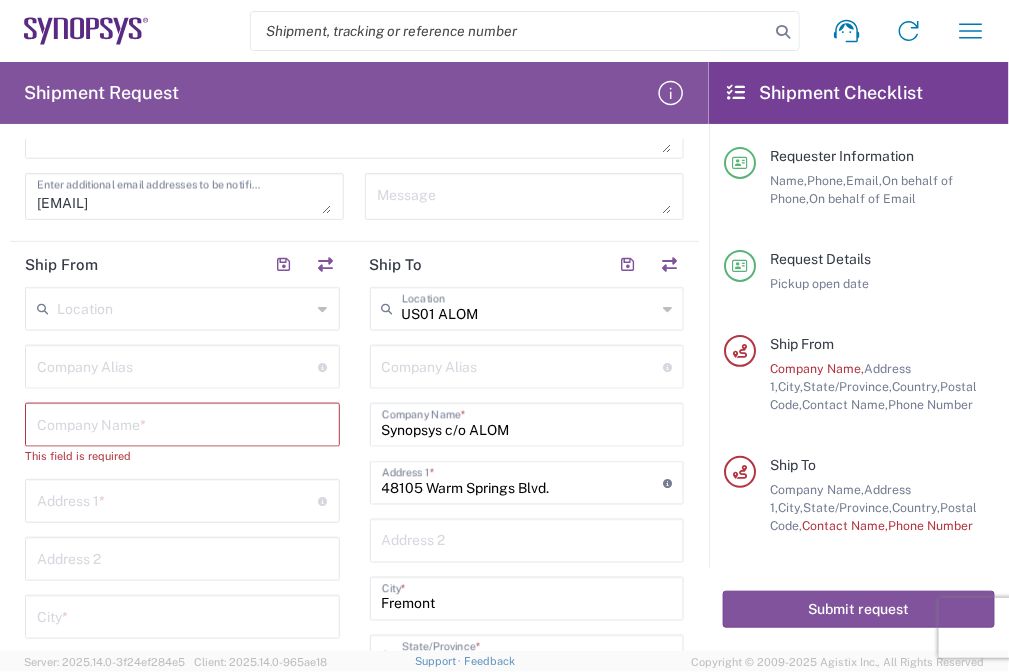 scroll, scrollTop: 520, scrollLeft: 0, axis: vertical 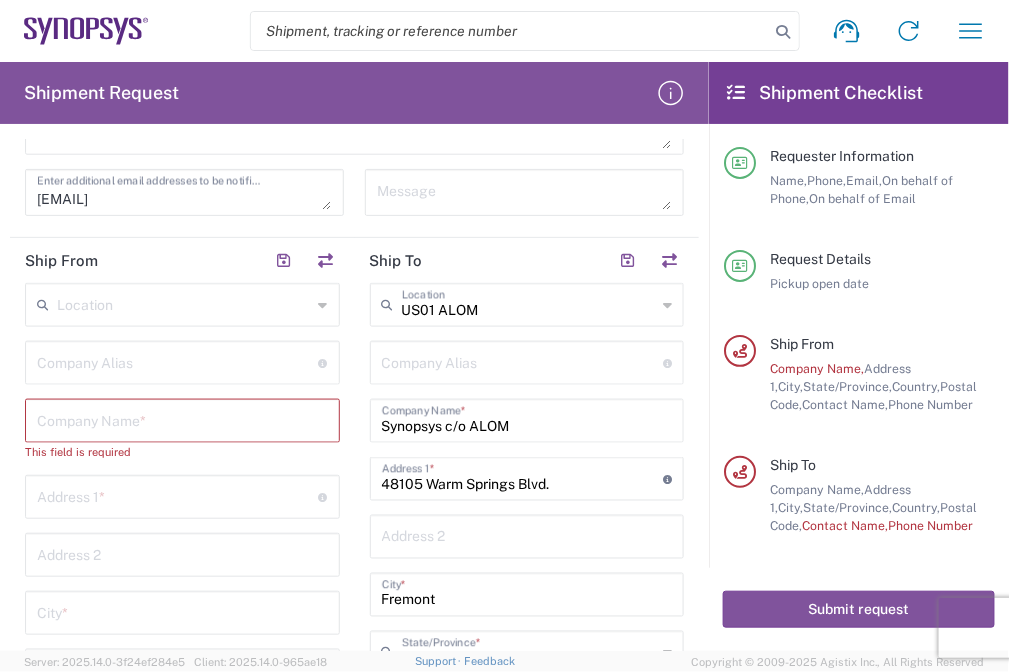 click at bounding box center [182, 419] 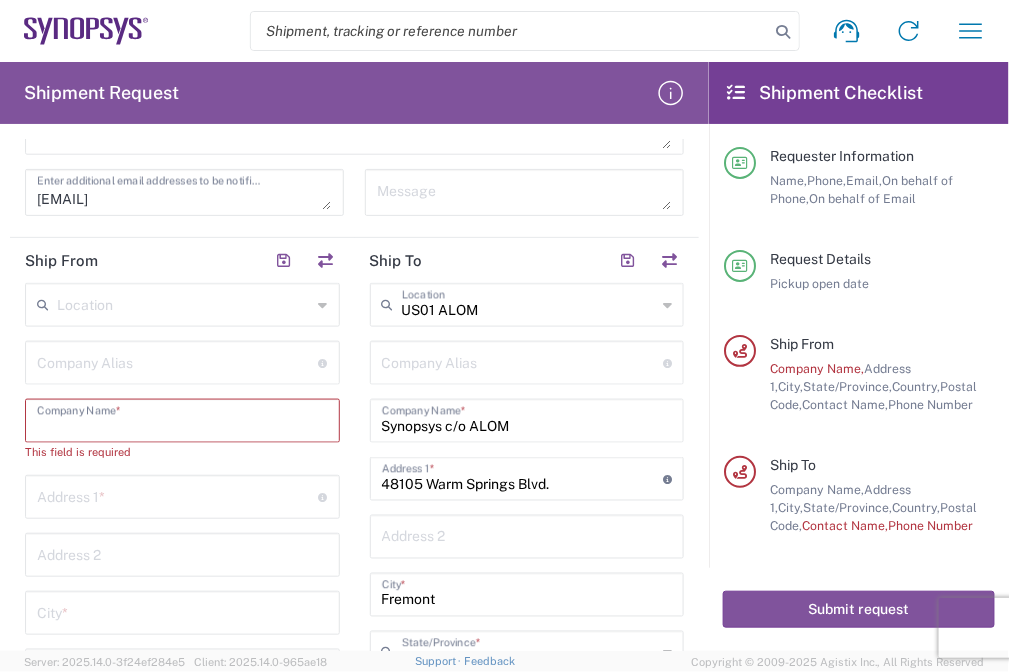 paste on "E-Elements Technology Co., Ltd" 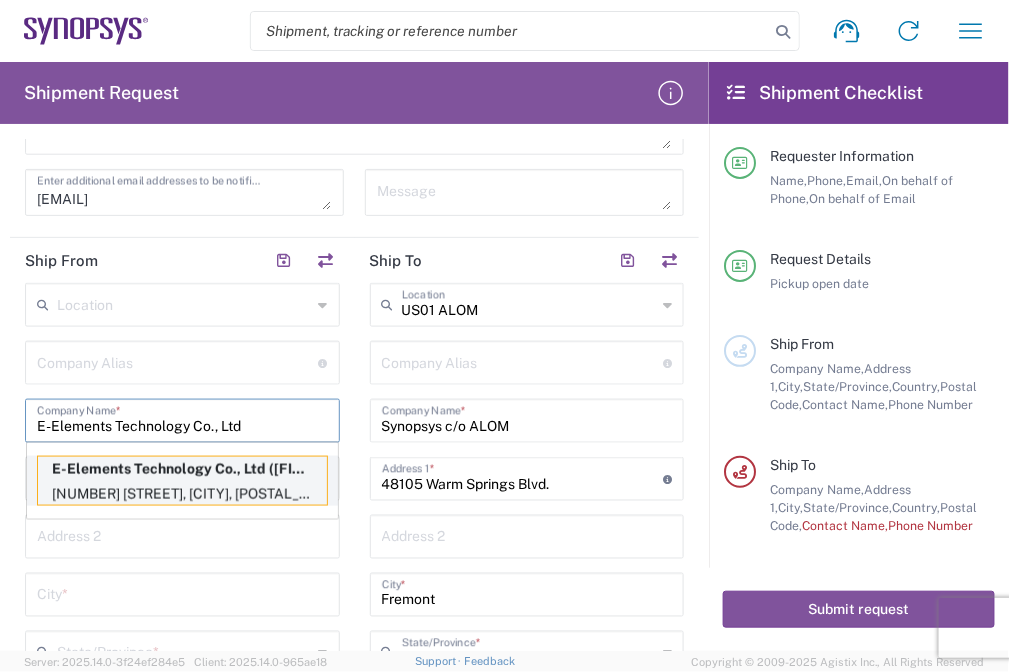 click on "E-Elements Technology Co., Ltd ([FIRST] [LAST])" at bounding box center [182, 469] 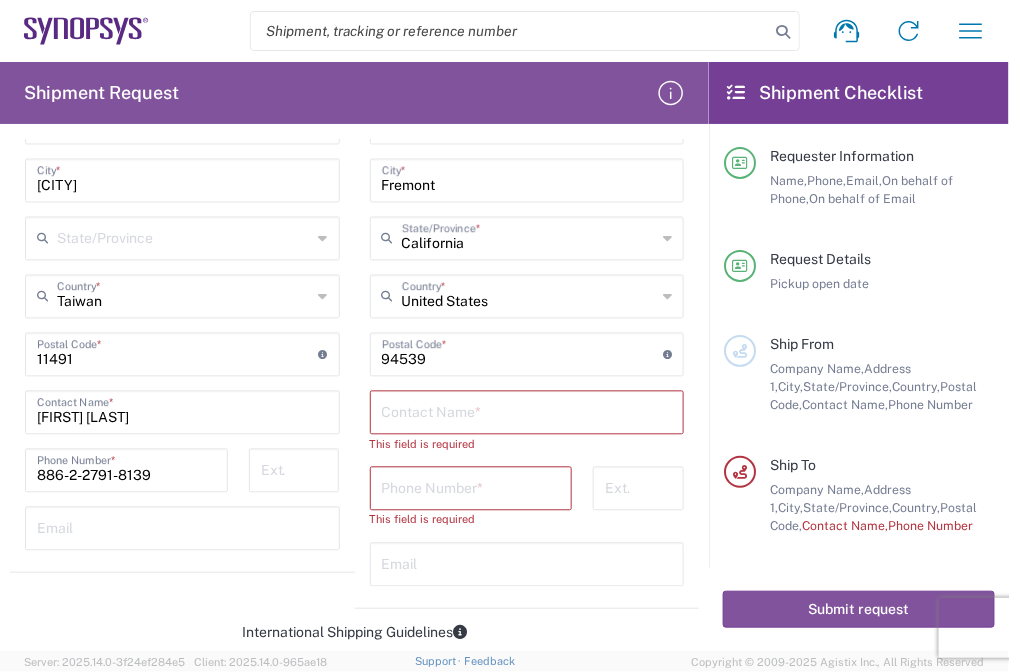 scroll, scrollTop: 938, scrollLeft: 0, axis: vertical 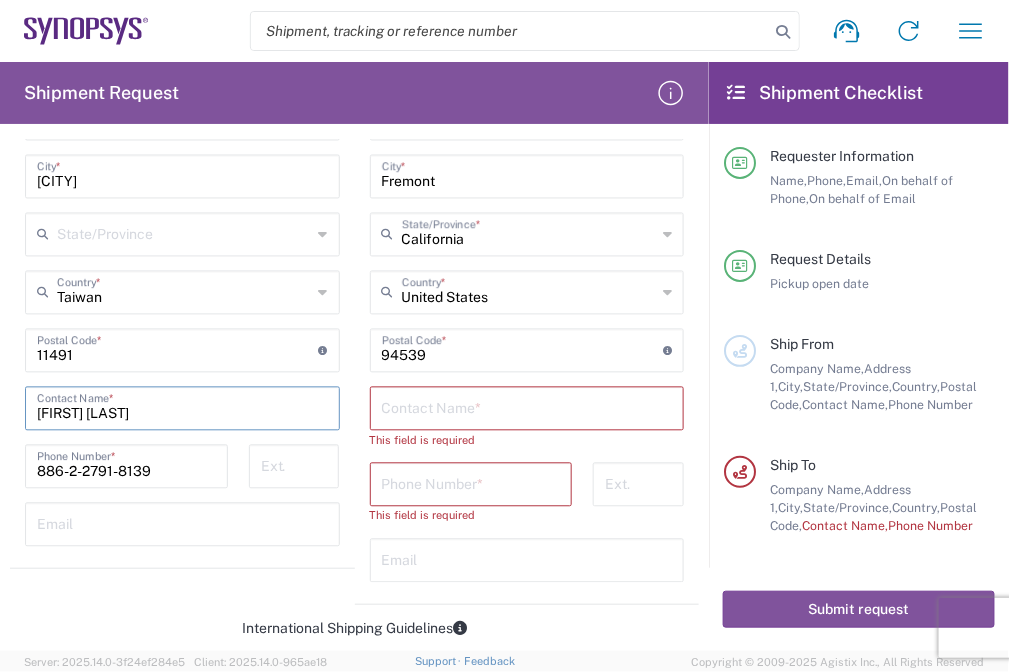 click on "Type  * [FIRST] [LAST]  Contact Name  *" 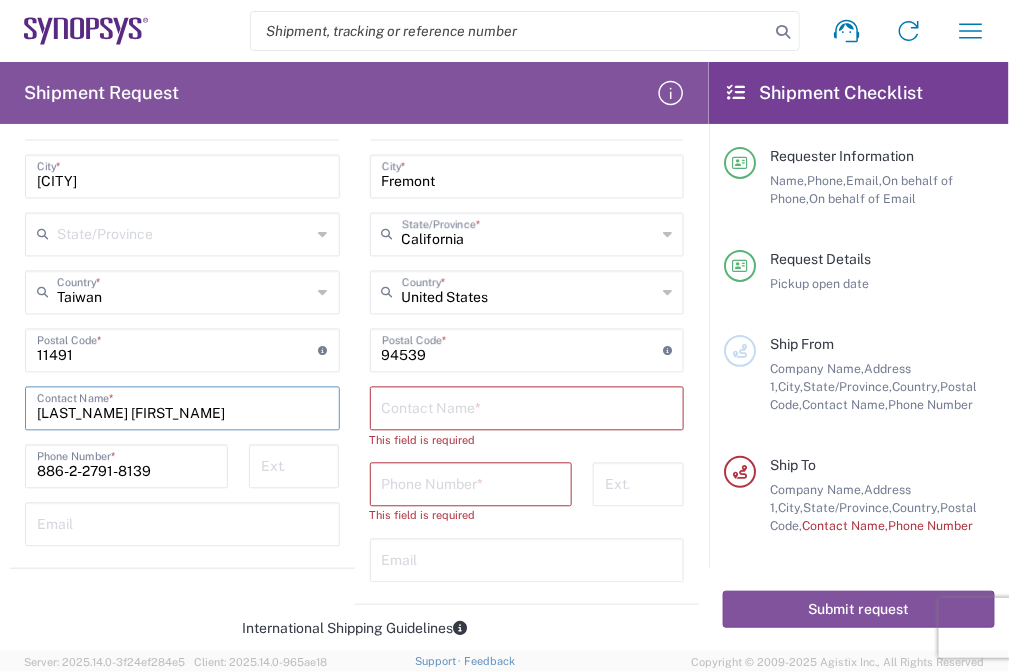 type on "[LAST_NAME] [FIRST_NAME]" 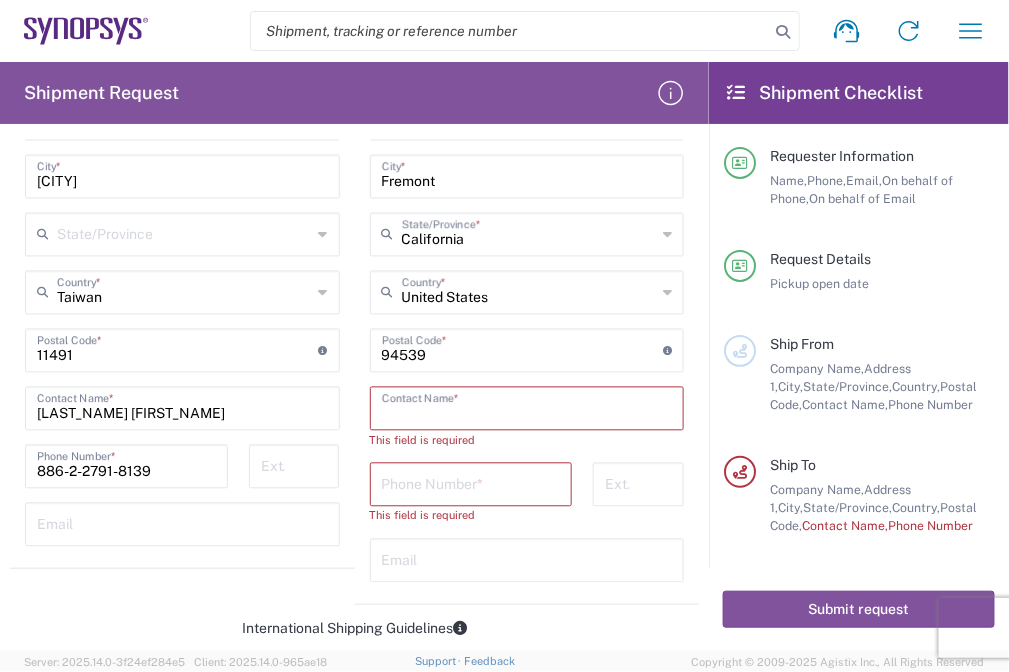 click at bounding box center (527, 407) 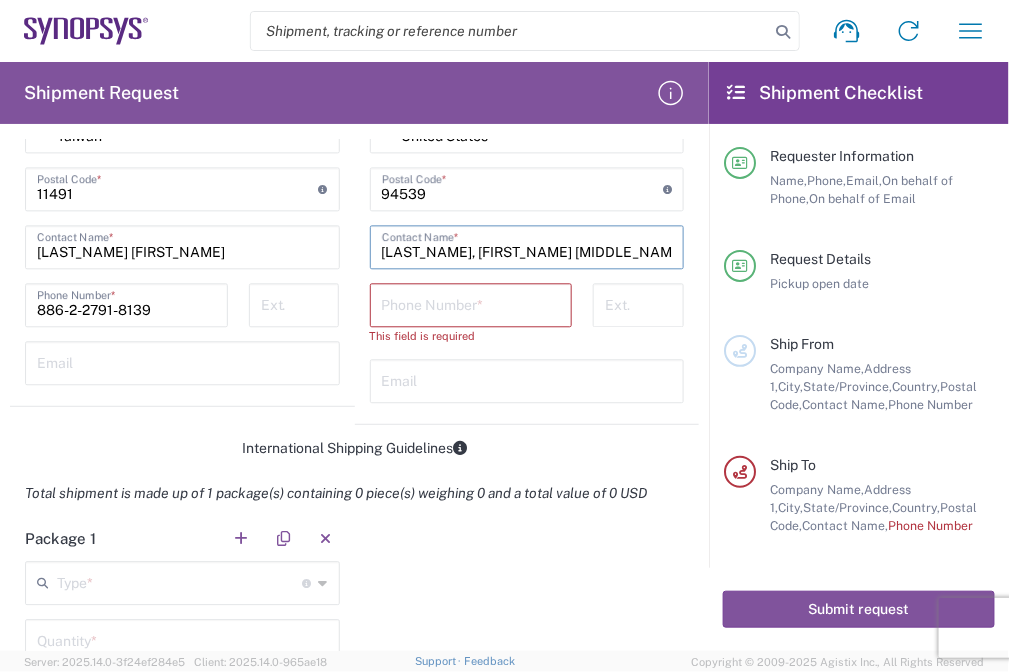 scroll, scrollTop: 1119, scrollLeft: 0, axis: vertical 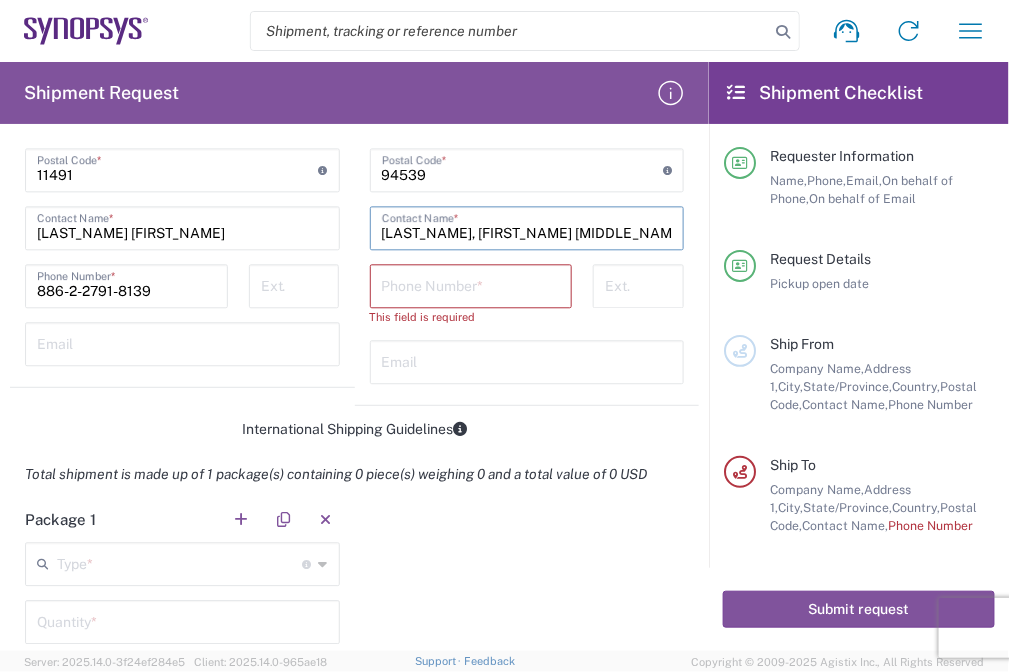type on "[LAST_NAME], [FIRST_NAME] [MIDDLE_NAME]" 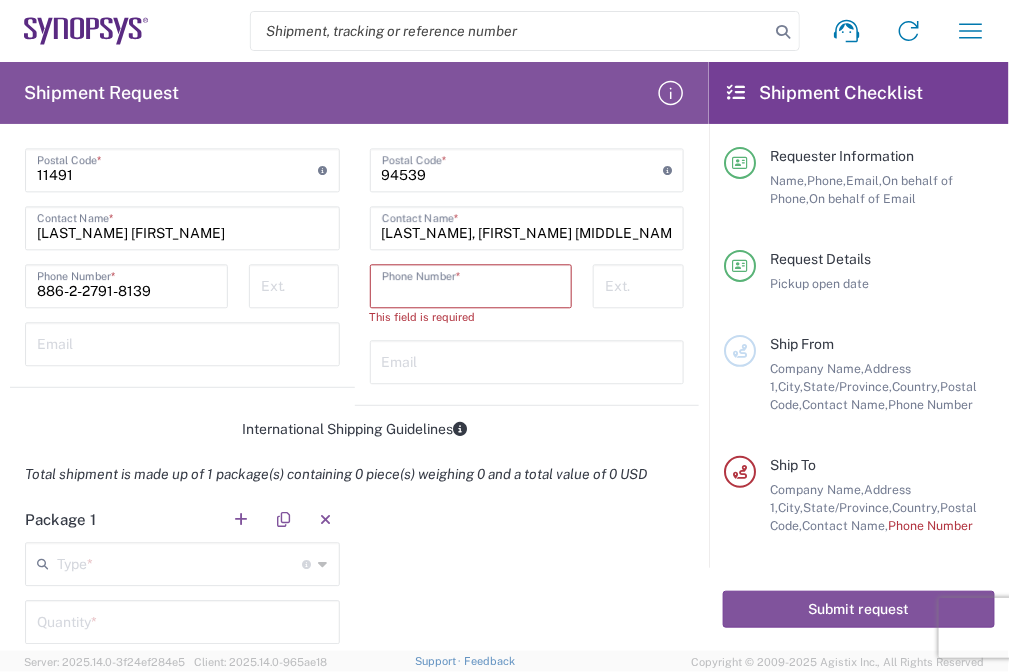 paste on "[PHONE]" 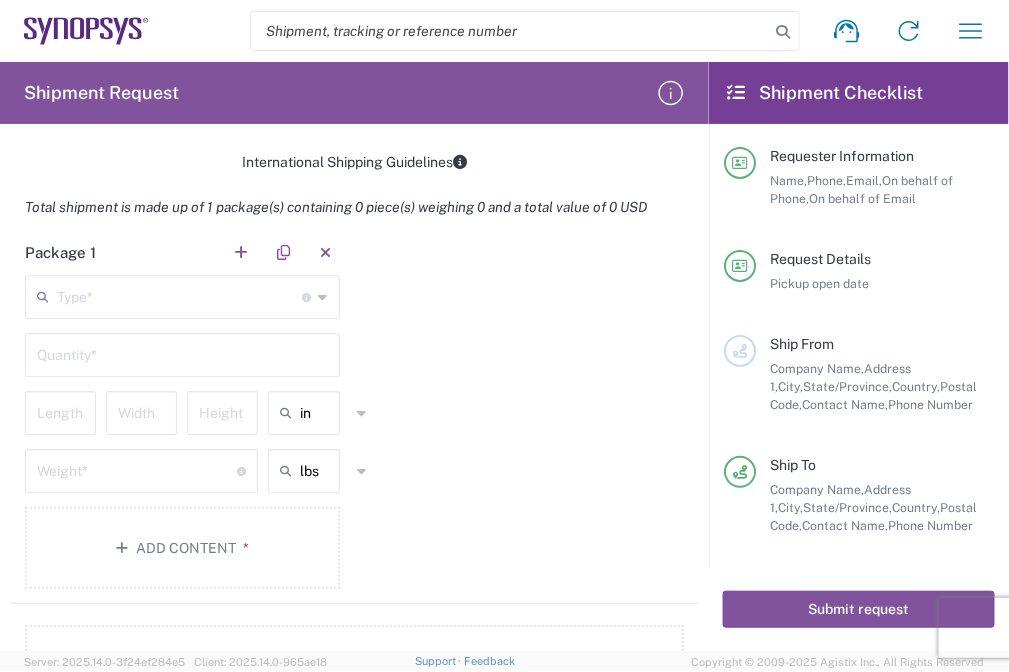 scroll, scrollTop: 1386, scrollLeft: 0, axis: vertical 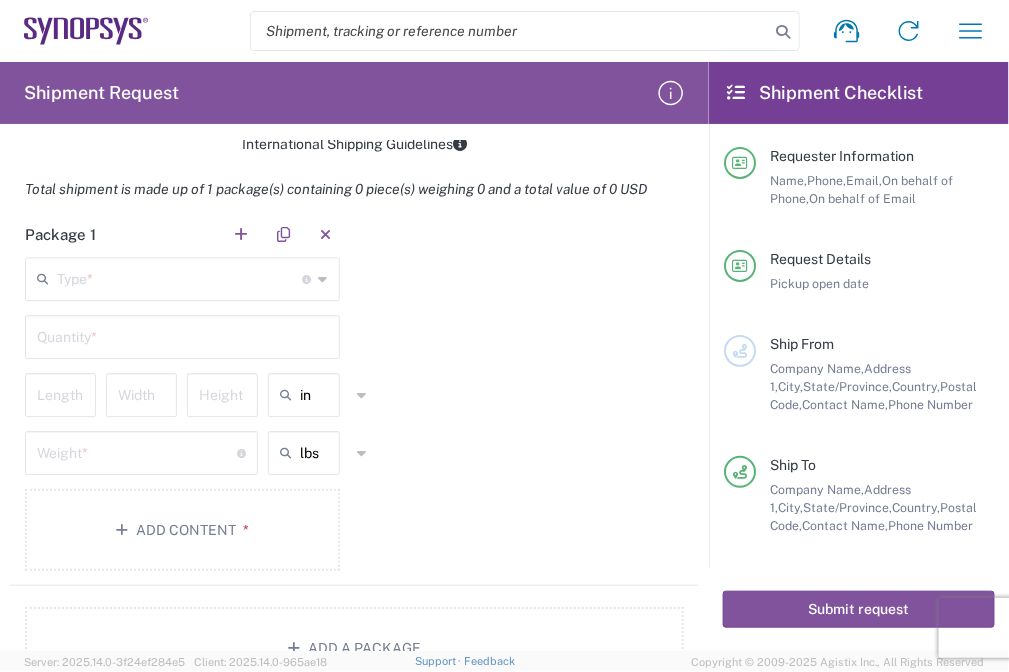 type on "[PHONE]" 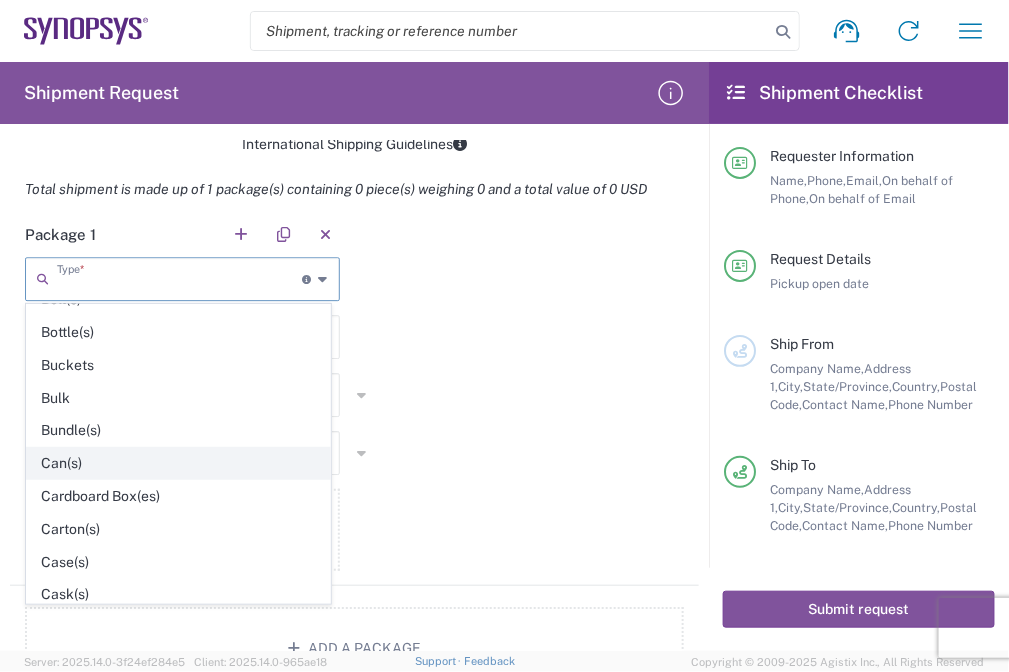 scroll, scrollTop: 89, scrollLeft: 0, axis: vertical 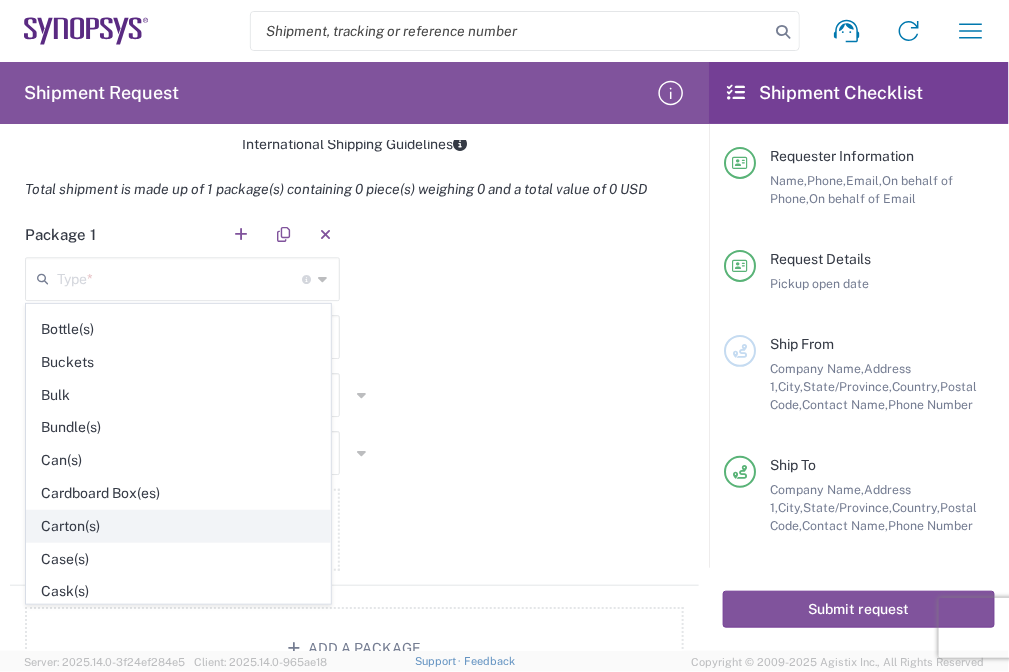 click on "Carton(s)" 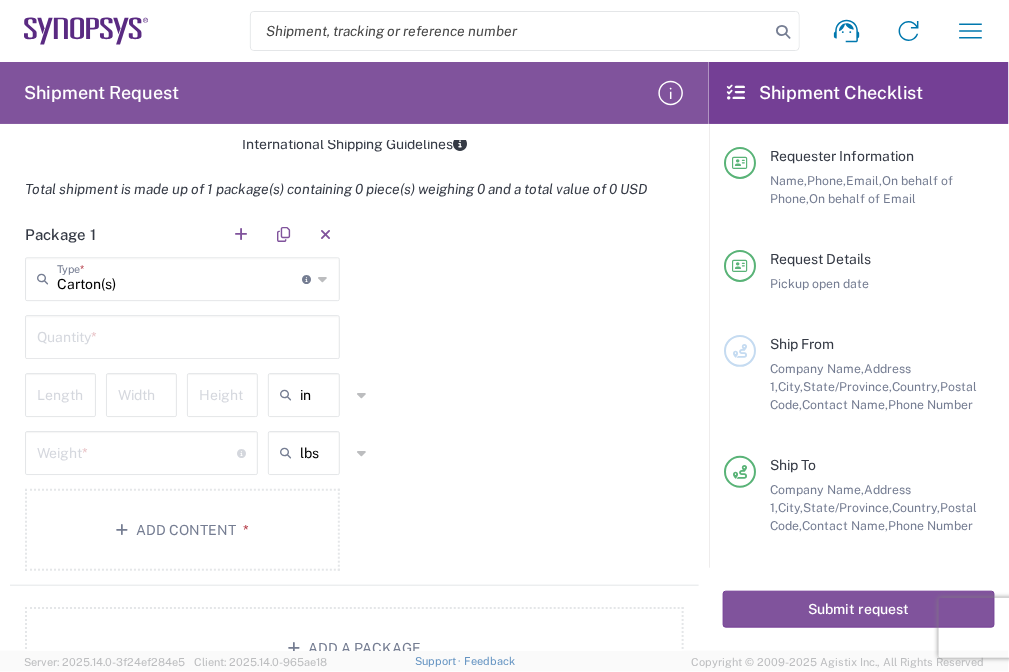 click at bounding box center (182, 335) 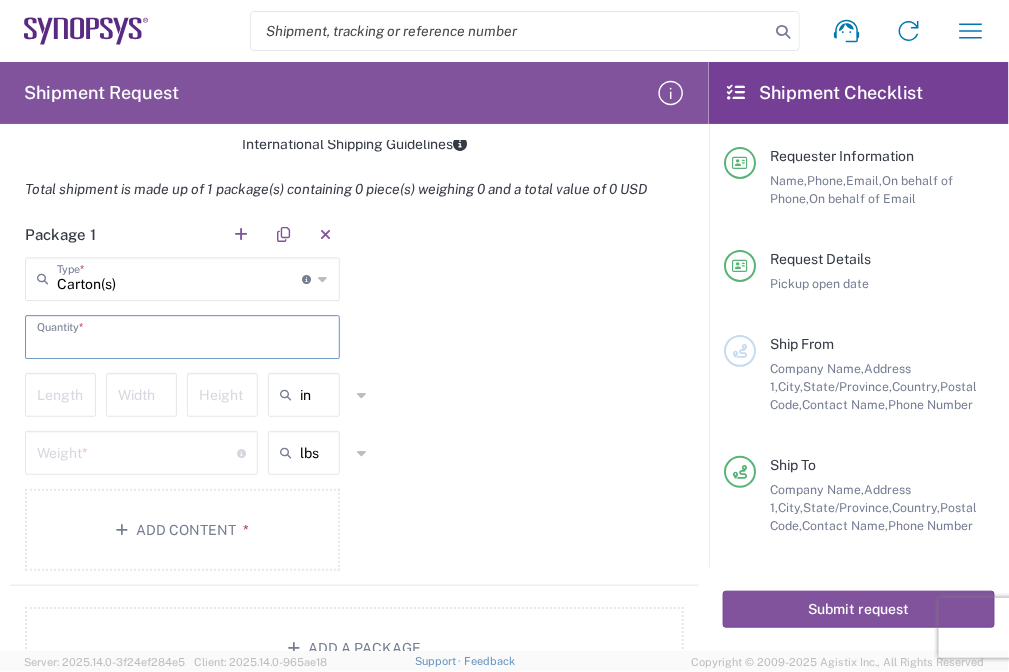 click on "Package 1  Carton(s)  Type  * Material used to package goods Bale(s) Basket(s) Bolt(s) Bottle(s) Buckets Bulk Bundle(s) Can(s) Cardboard Box(es) Carton(s) Case(s) Cask(s) Crate(s) Crating Bid Required Cylinder(s) Drum(s) (Fiberboard) Drum(s) (Metal) Drum(s) (Plastic) Envelope Large Box Loose Agricultrural Product Medium Box Naked Cargo (UnPackaged) Pail(s) PAK Pallet(s) Oversized (Not Stackable) Pallet(s) Oversized (Stackable) Pallet(s) Standard (Not Stackable) Pallet(s) Standard (Stackable) Rack Roll(s) Skid(s) Slipsheet Small Box Tube Vendor Packaging Xtreme Half Stack Your Packaging  Quantity  *  Length   Width   Height  in in cm ft  Weight  * Total weight of package(s) in pounds or kilograms lbs lbs kgs Add Content *" 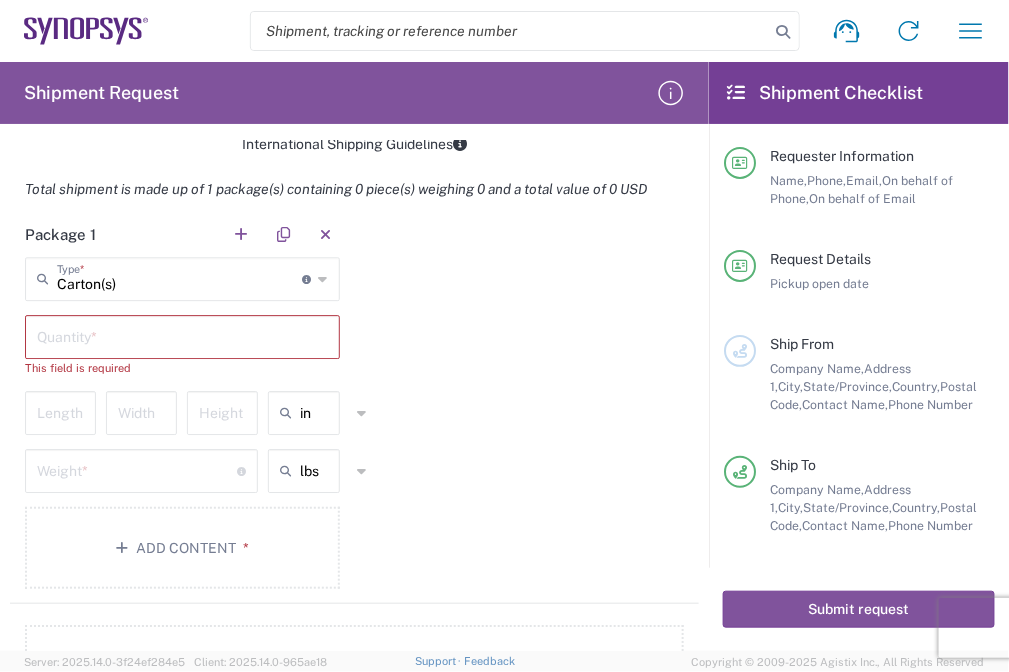 click at bounding box center (182, 335) 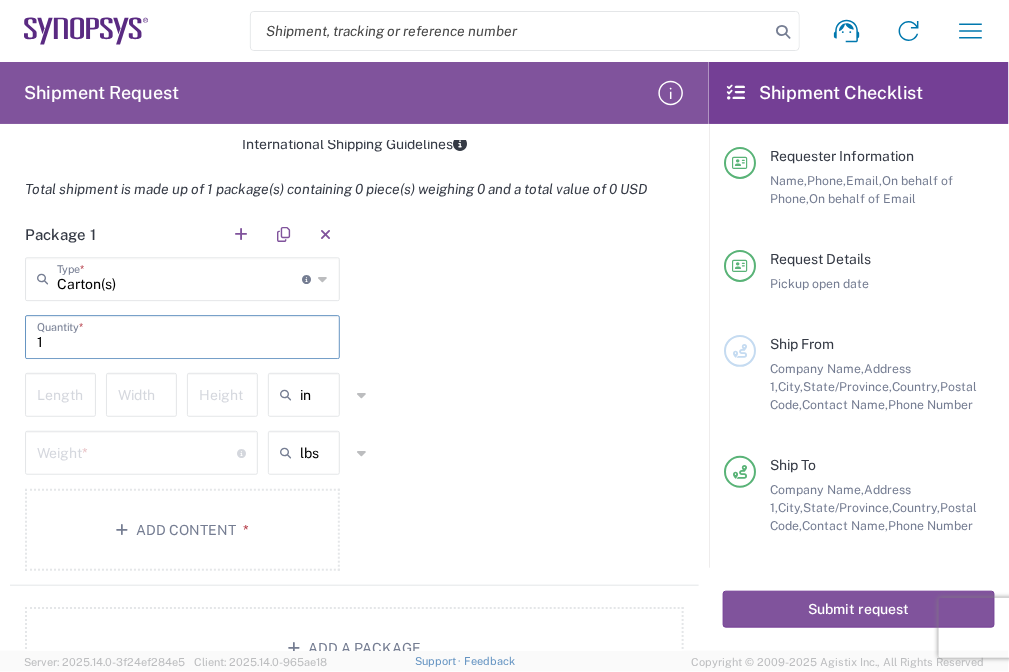 type on "1" 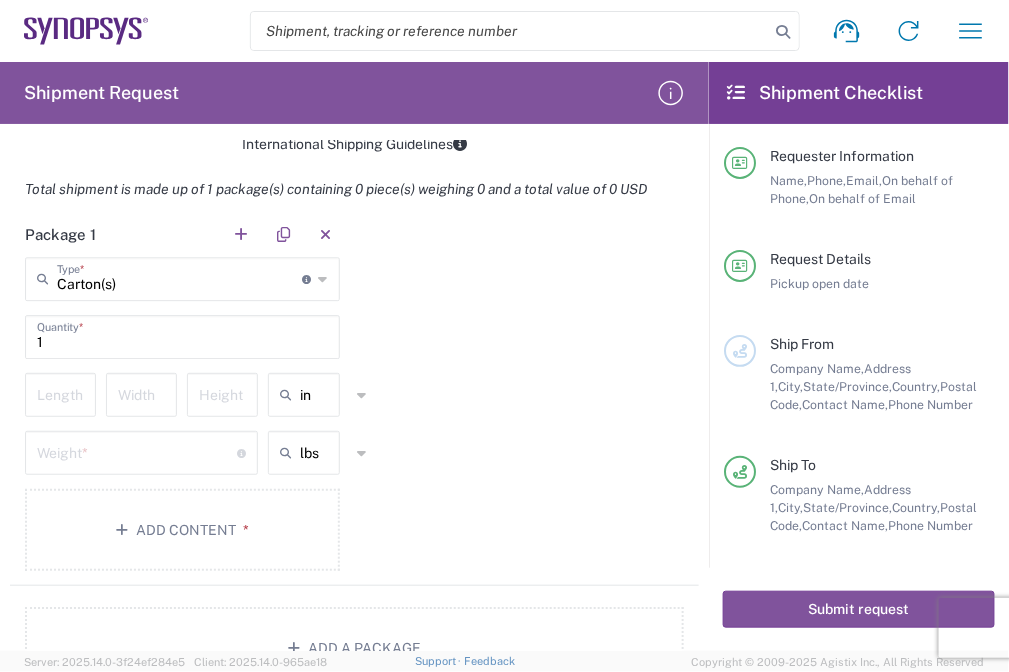 click on "in" 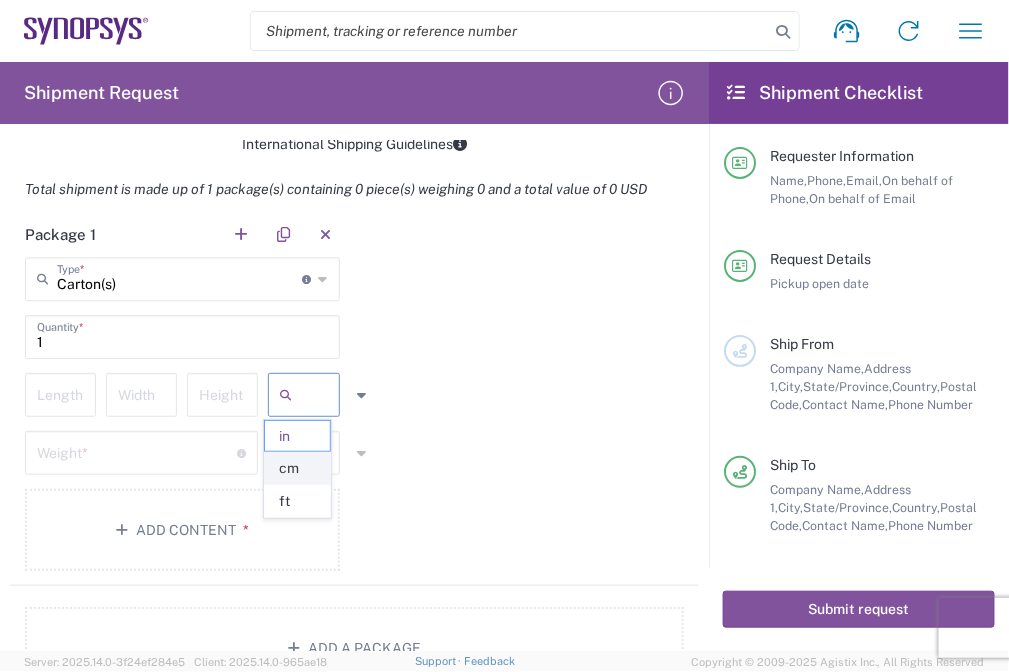 click on "cm" 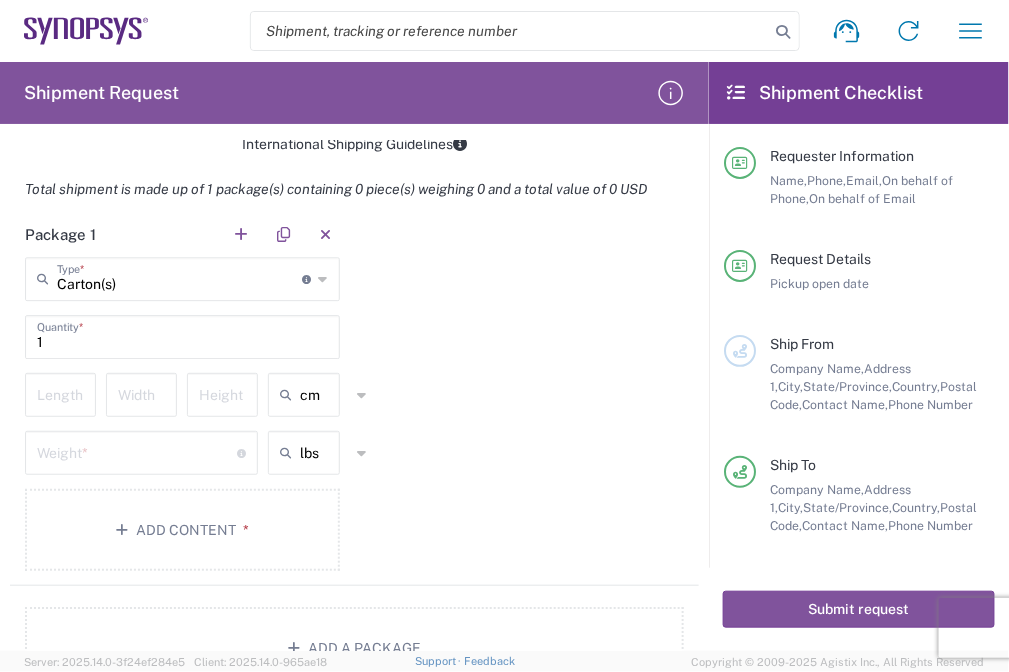 click on "Length" 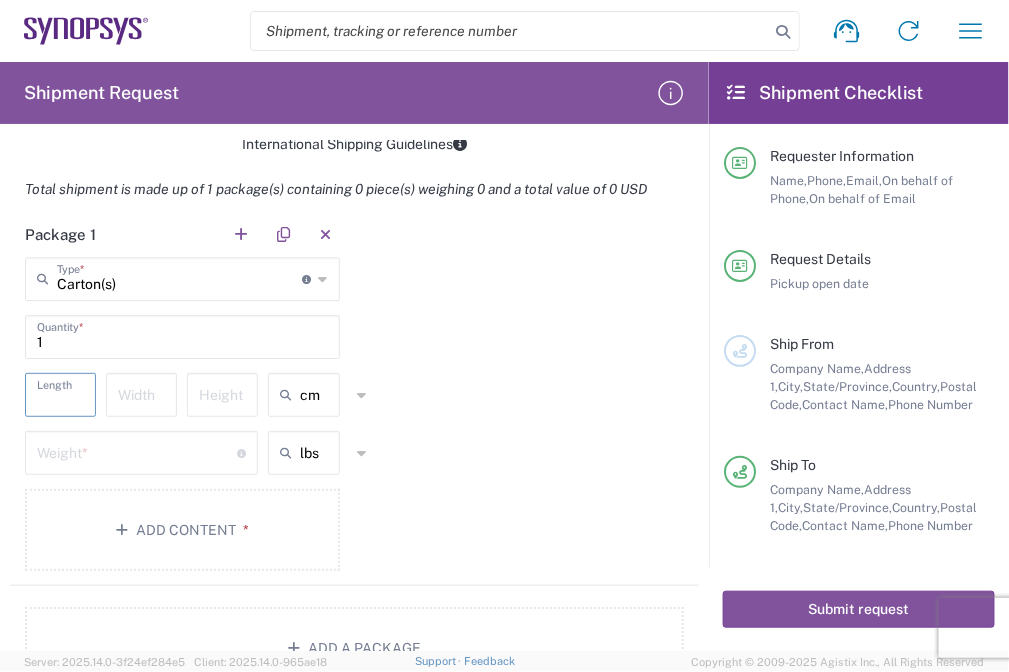 click on "Length" 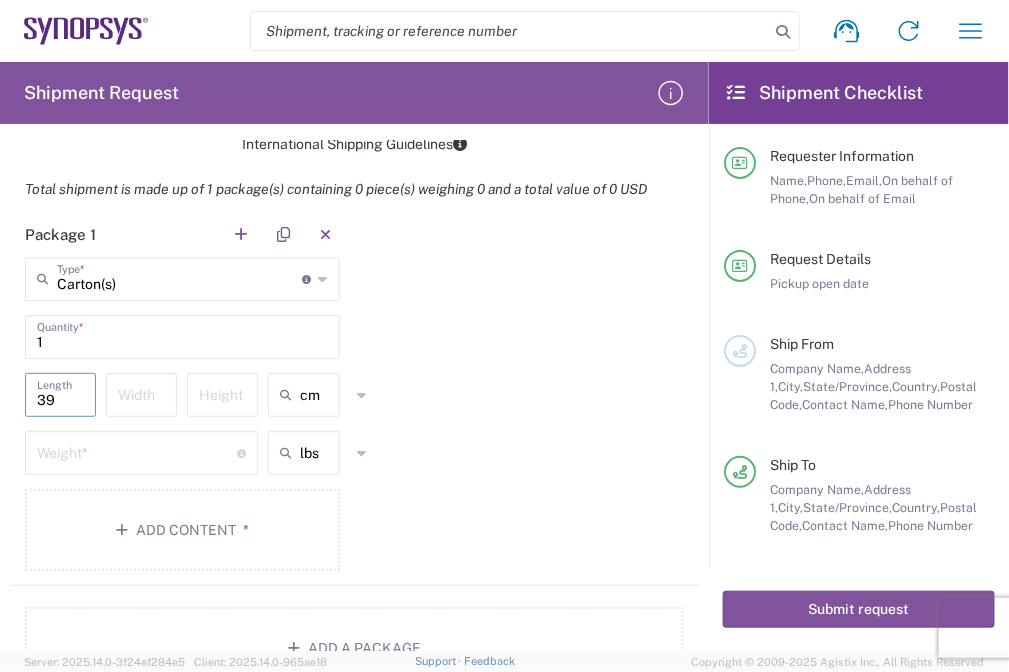 type on "39" 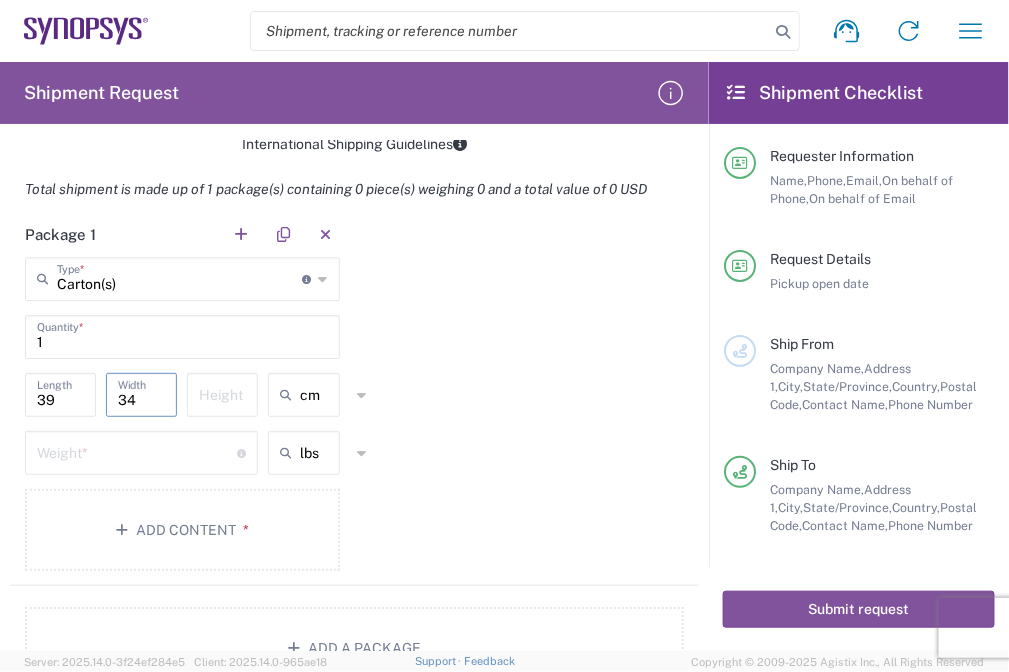 type on "34" 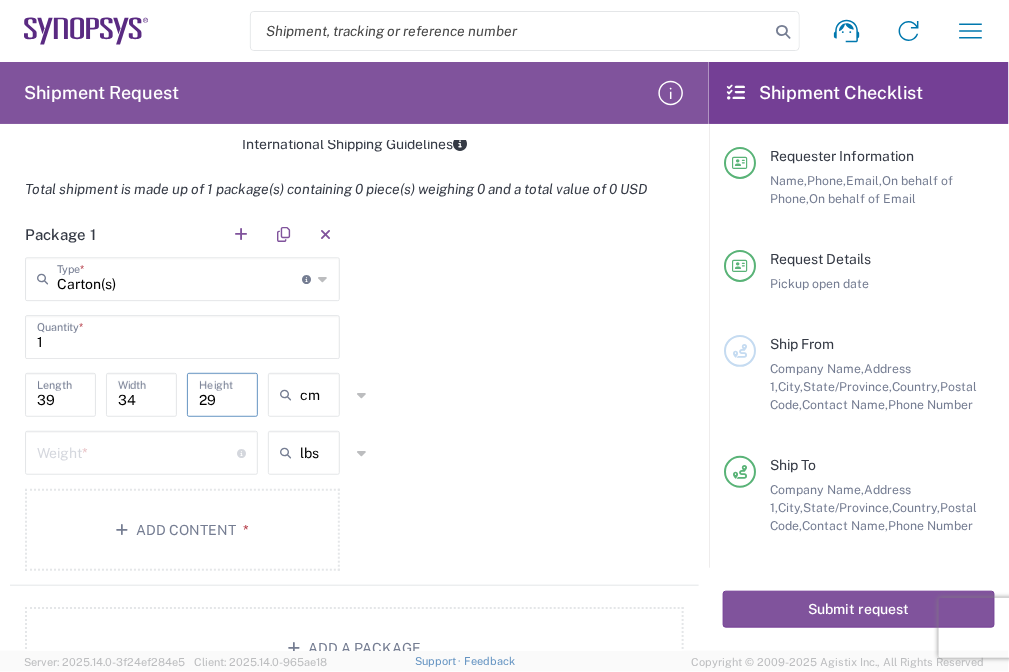 type on "29" 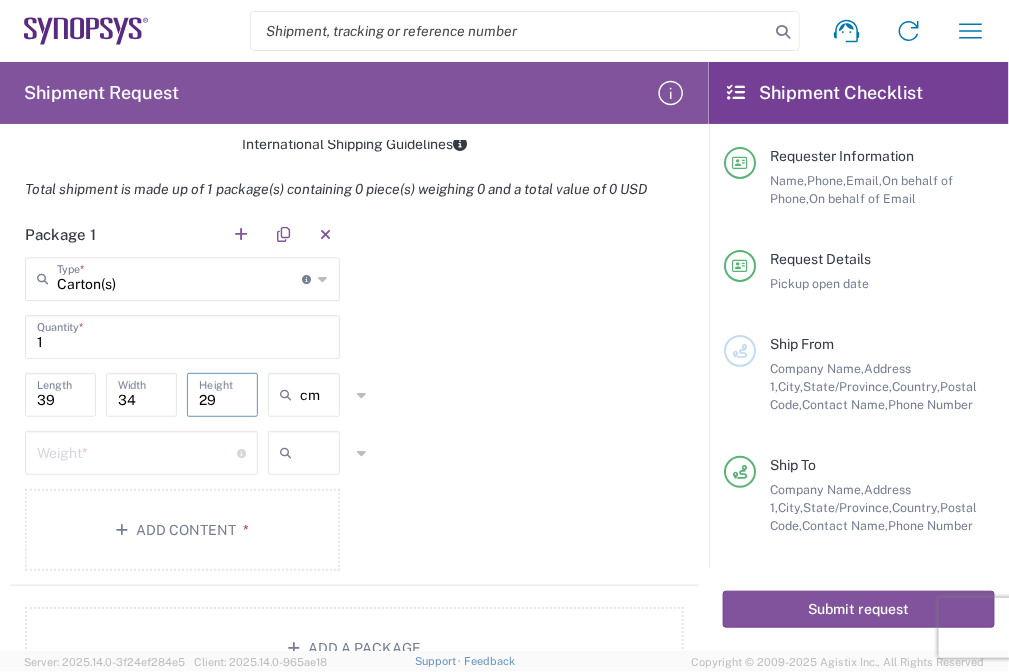 click at bounding box center (325, 453) 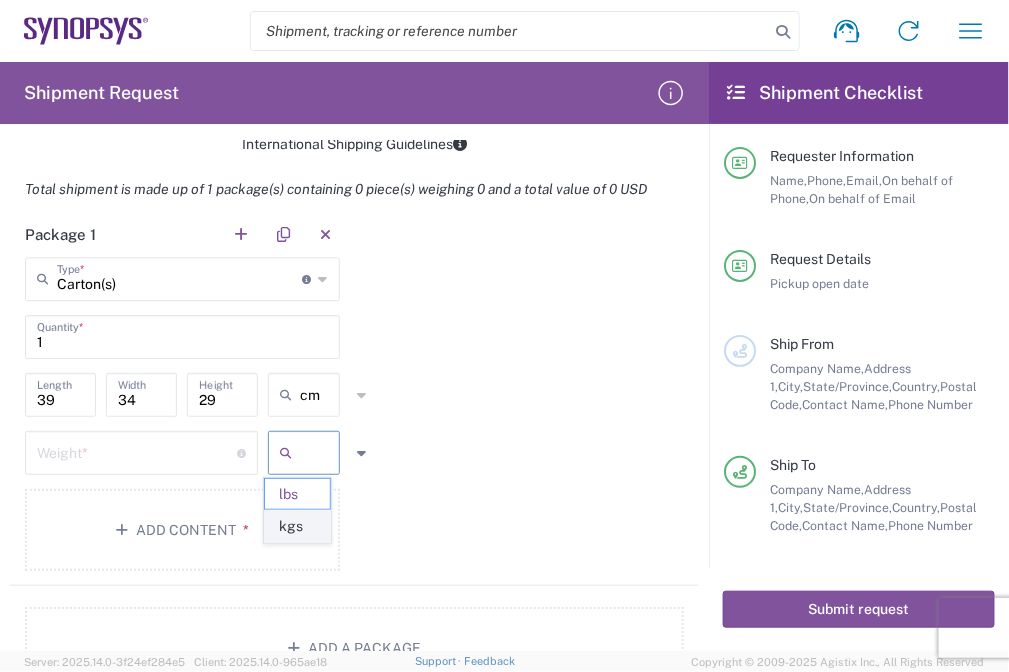 click on "kgs" 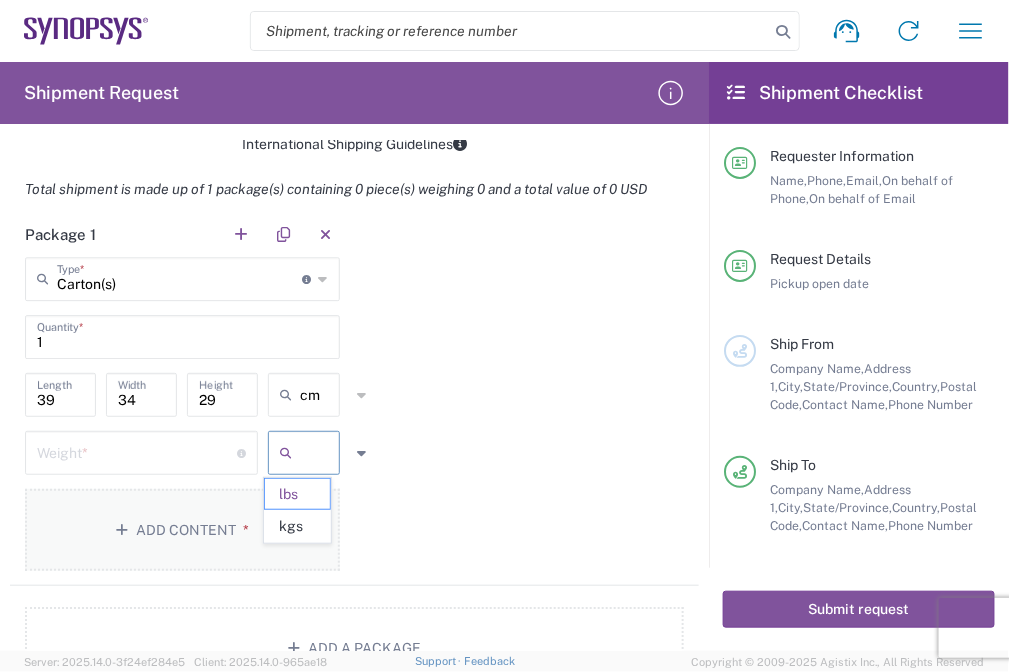 type on "kgs" 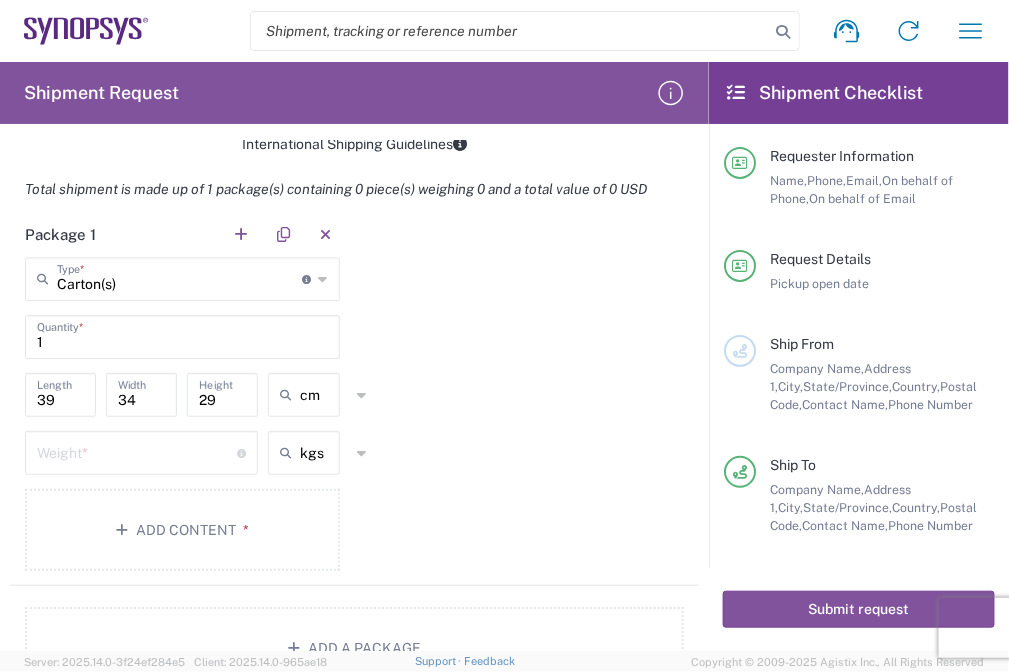 click on "Weight  * Total weight of package(s) in pounds or kilograms" 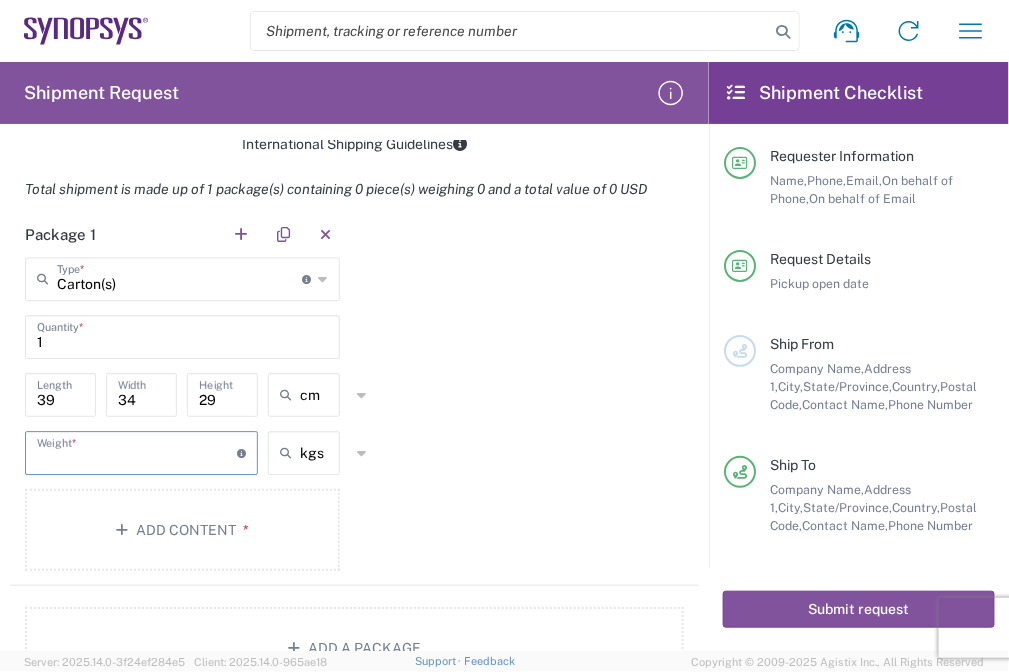 click at bounding box center [137, 451] 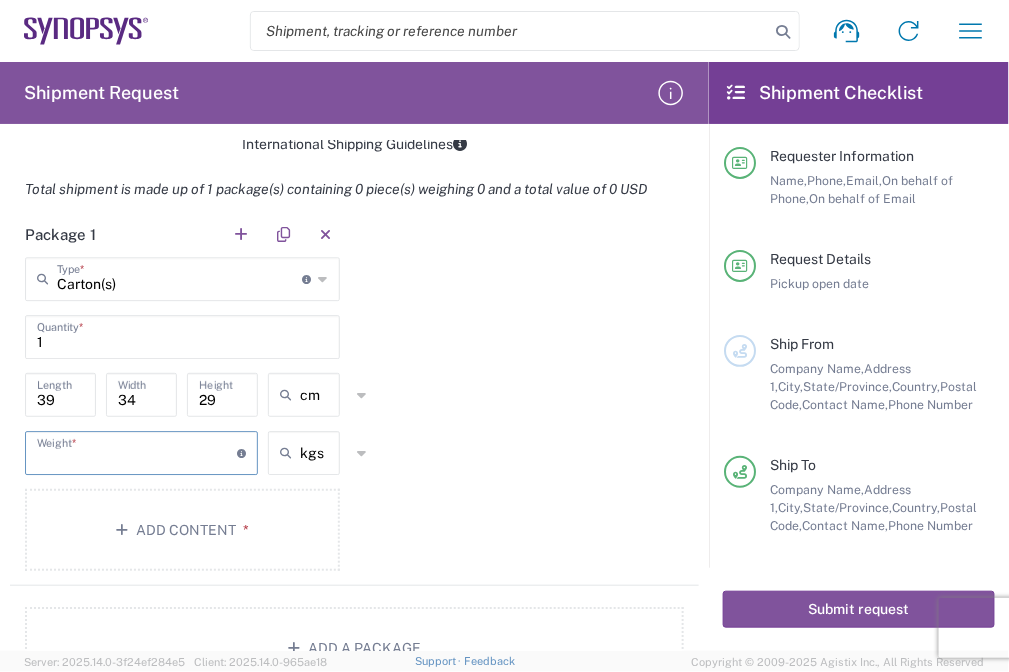 click at bounding box center [137, 451] 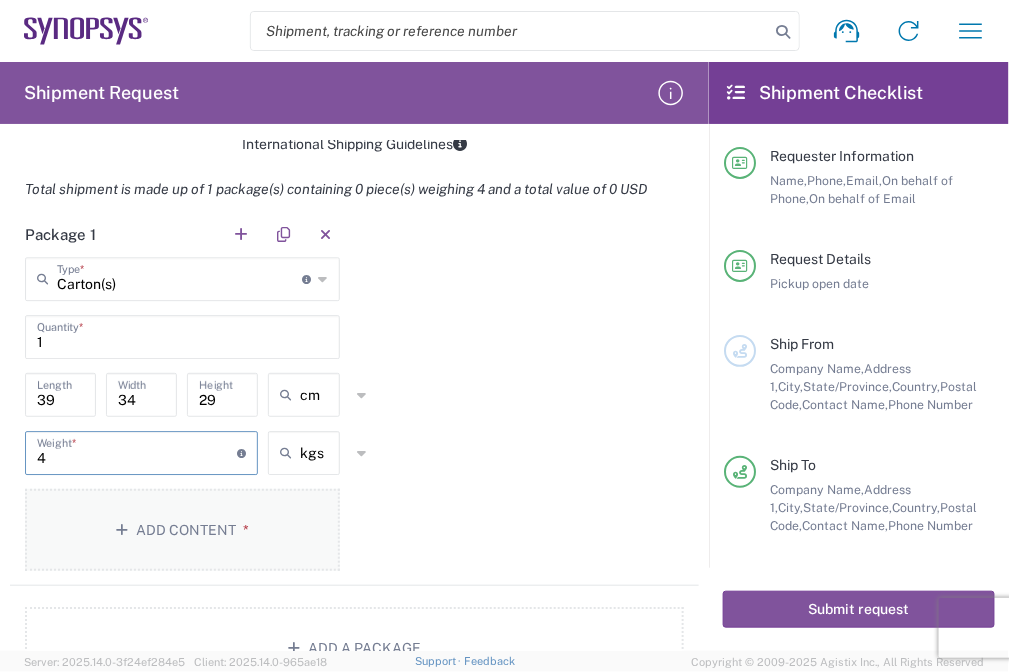 type on "4" 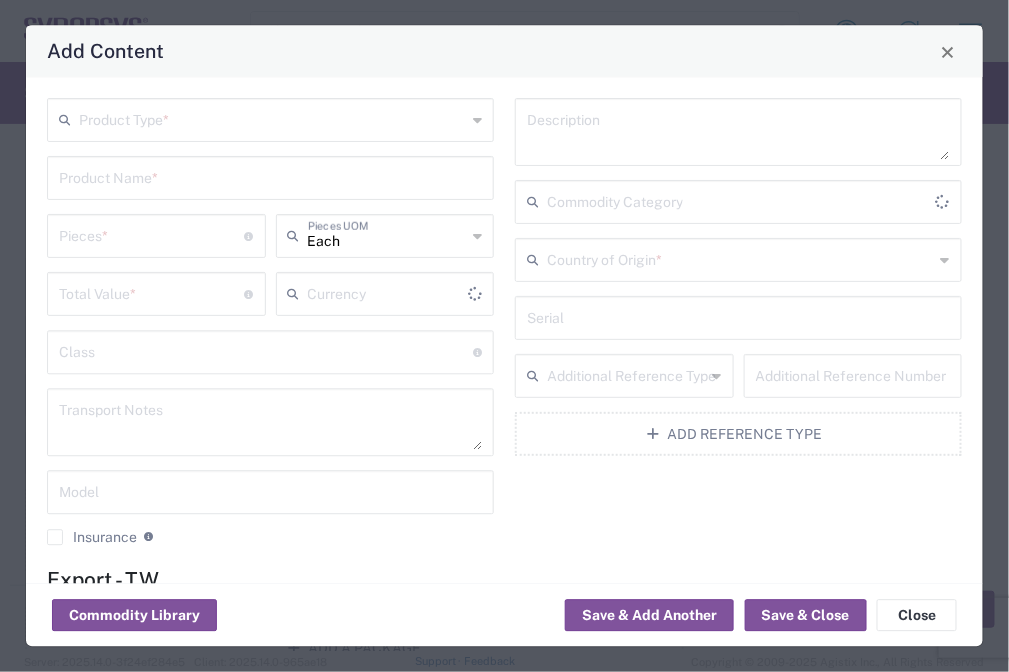 type on "US Dollar" 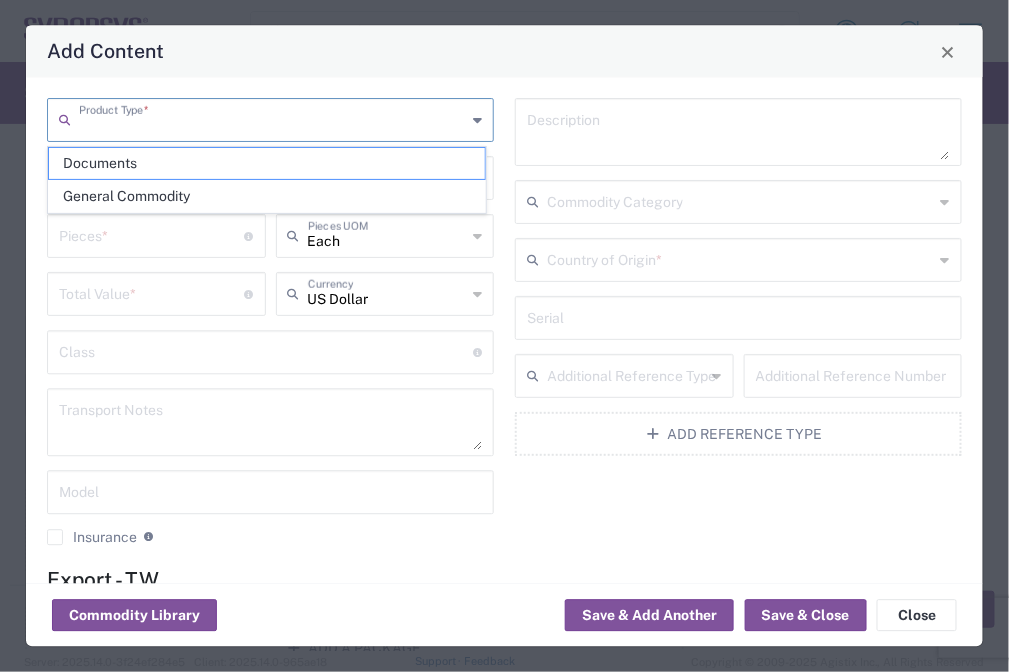 click at bounding box center (272, 119) 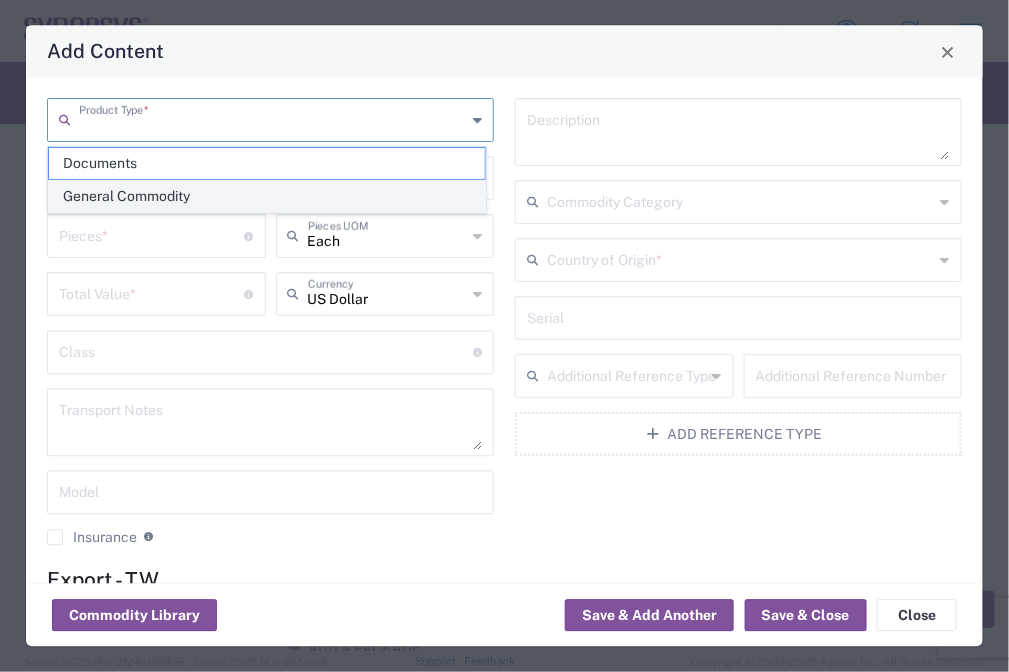 click on "General Commodity" 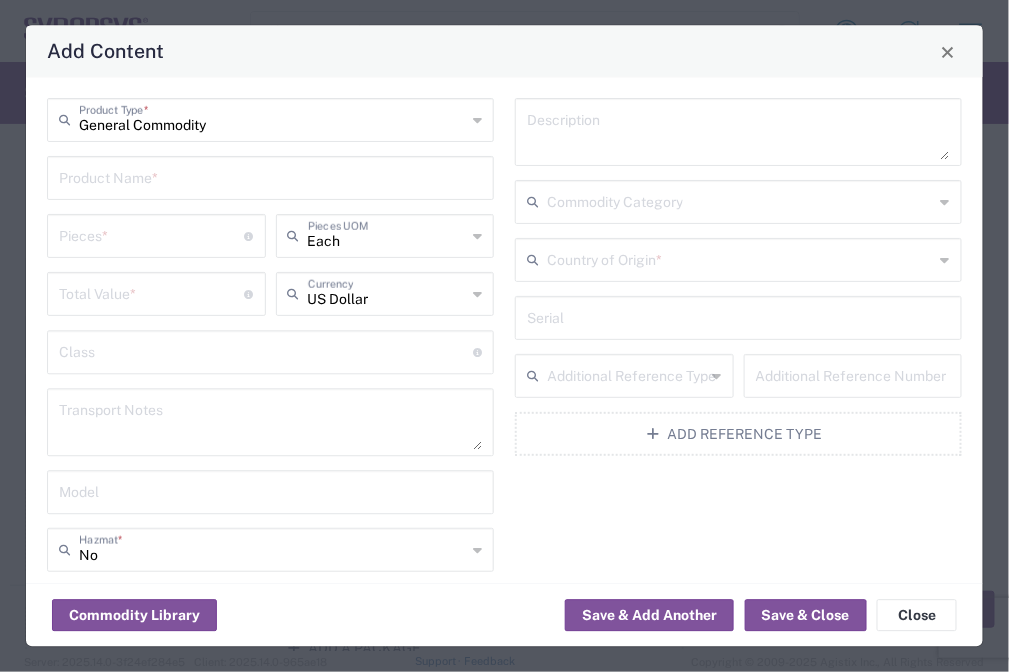 click at bounding box center [270, 177] 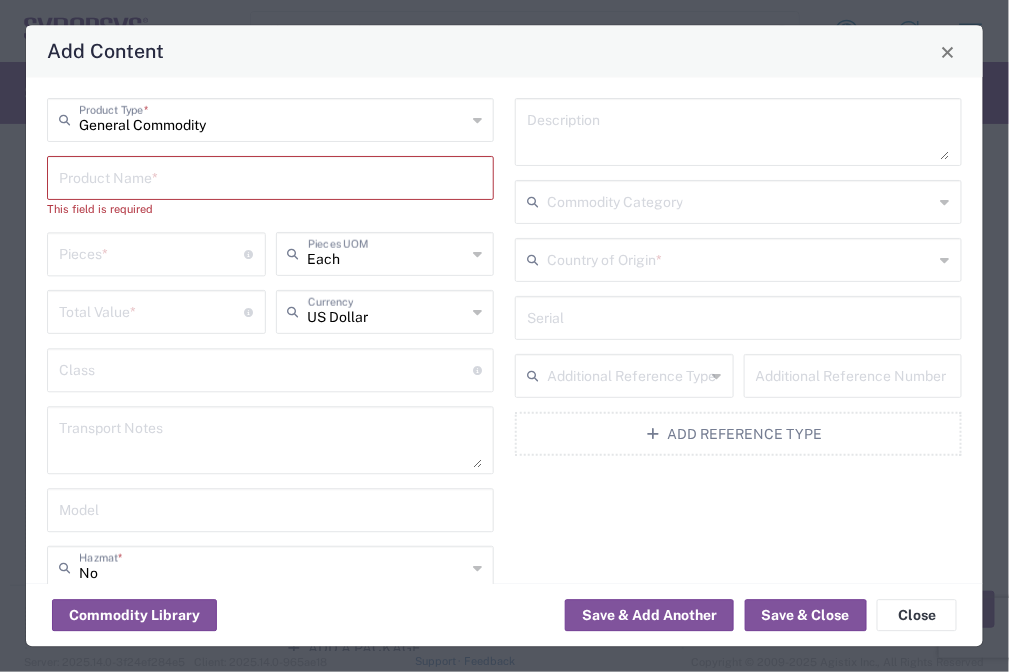 click at bounding box center (270, 177) 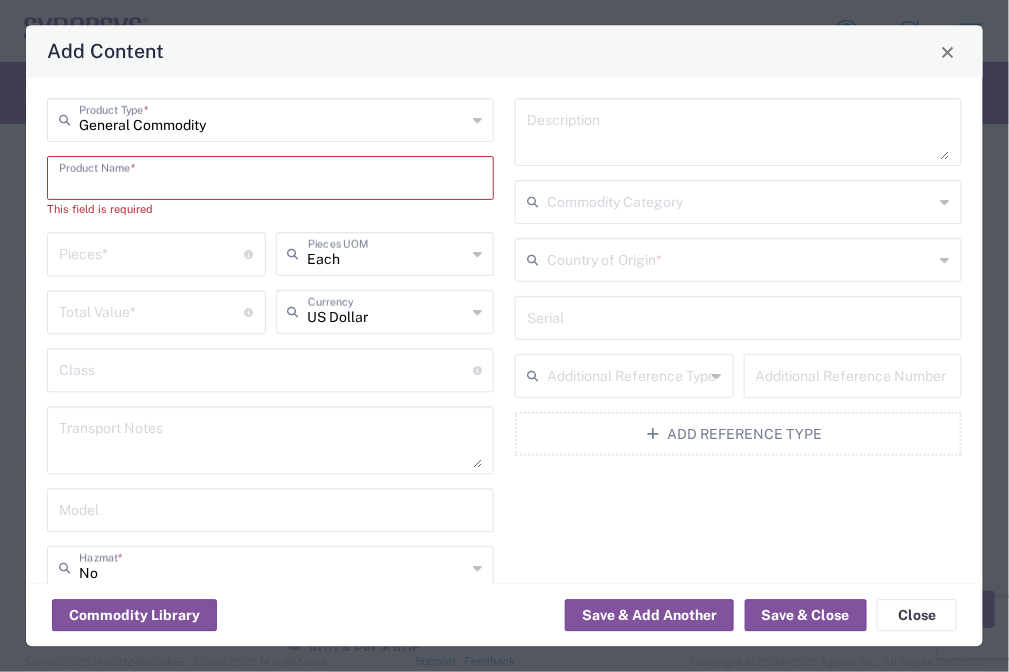 paste on "SH100006824" 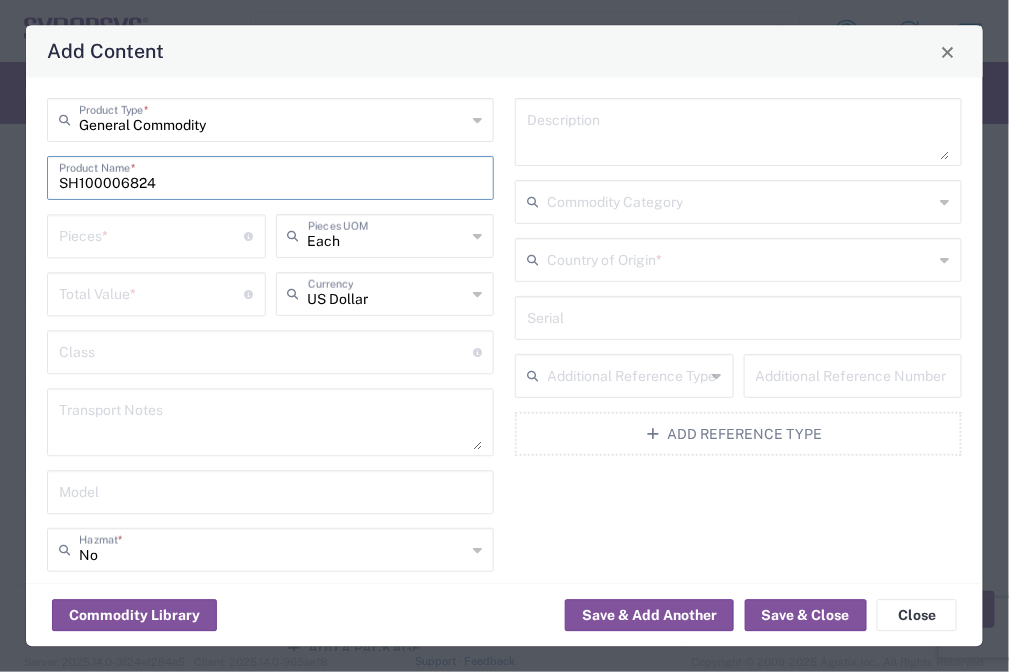 type on "SH100006824" 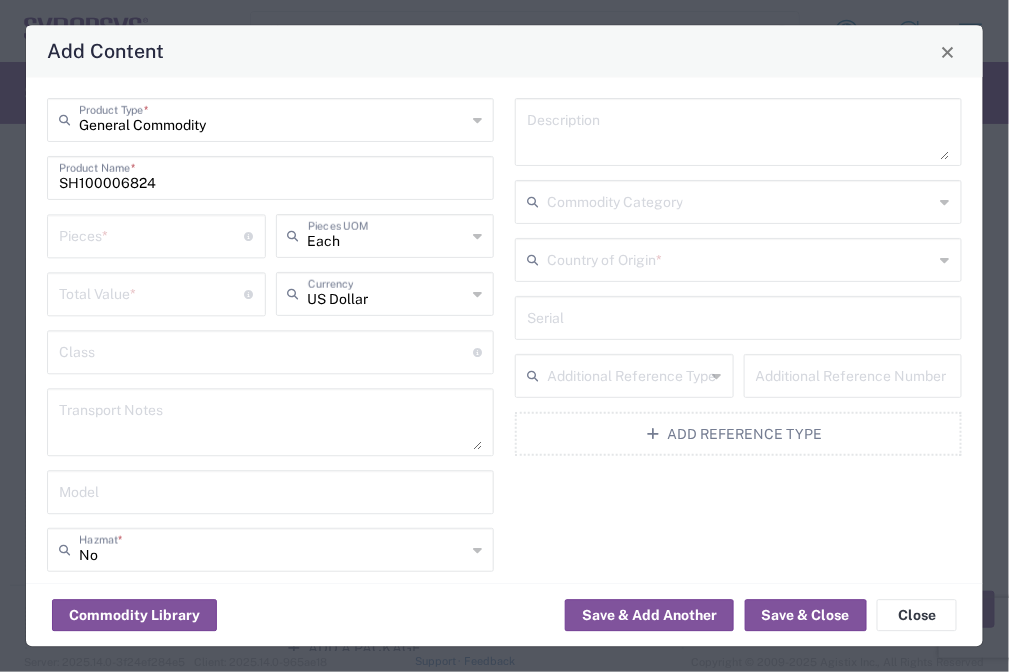 click at bounding box center [270, 423] 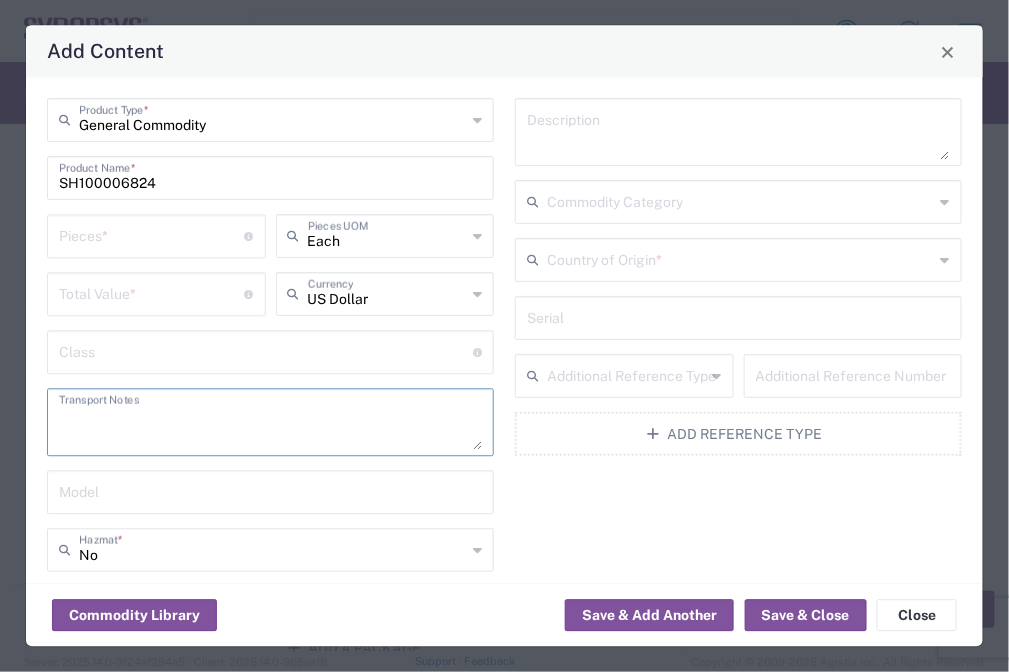 paste on "SRAM_QDRIV_HT3 for HAPS-100" 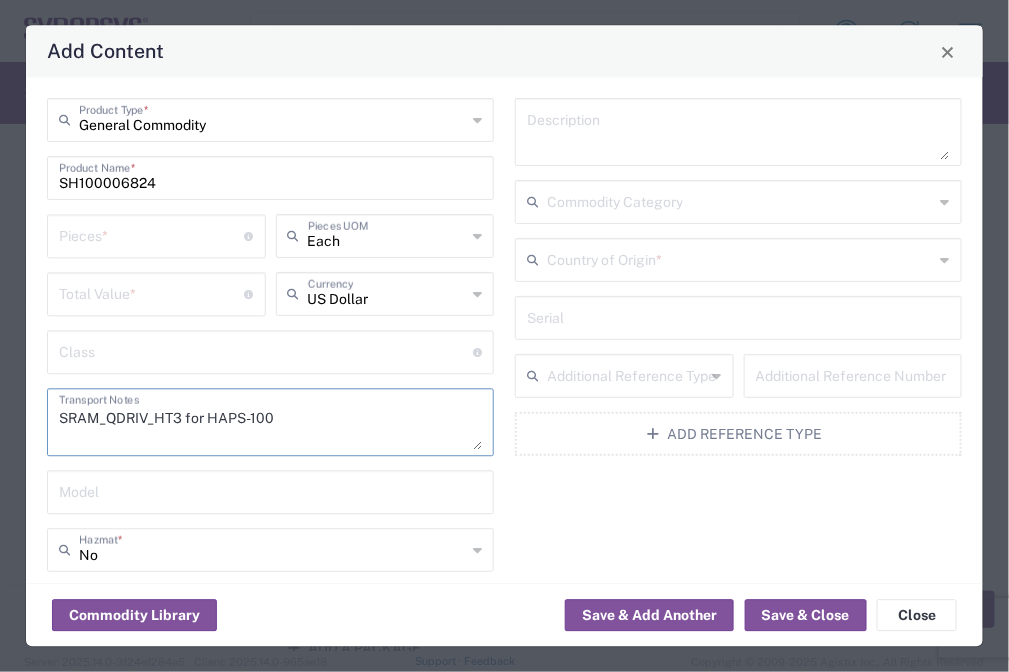 drag, startPoint x: 291, startPoint y: 421, endPoint x: 144, endPoint y: 440, distance: 148.22281 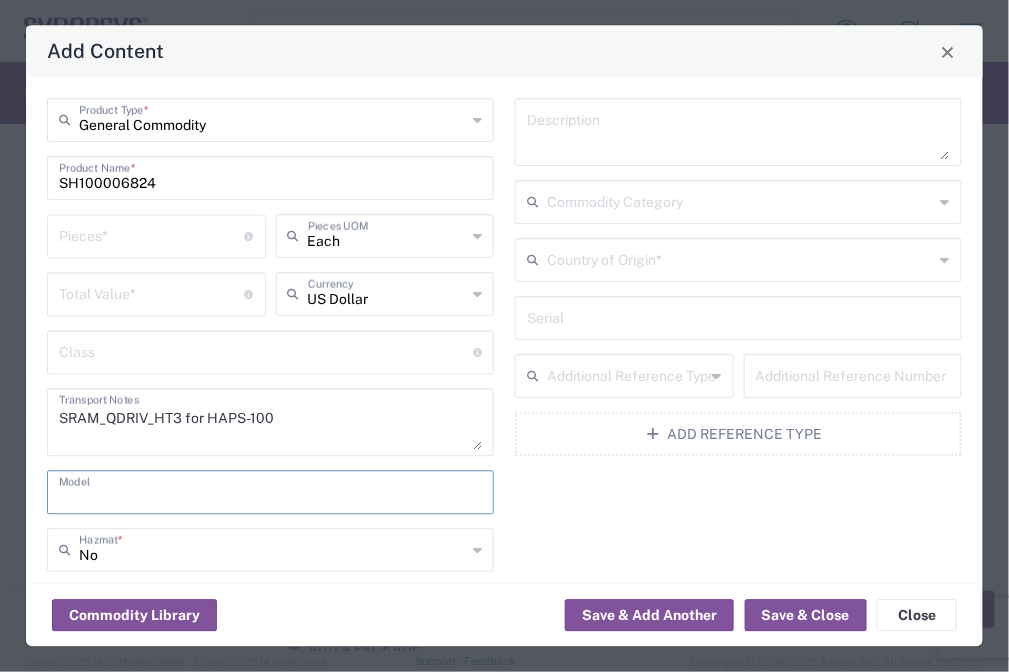 click at bounding box center (270, 491) 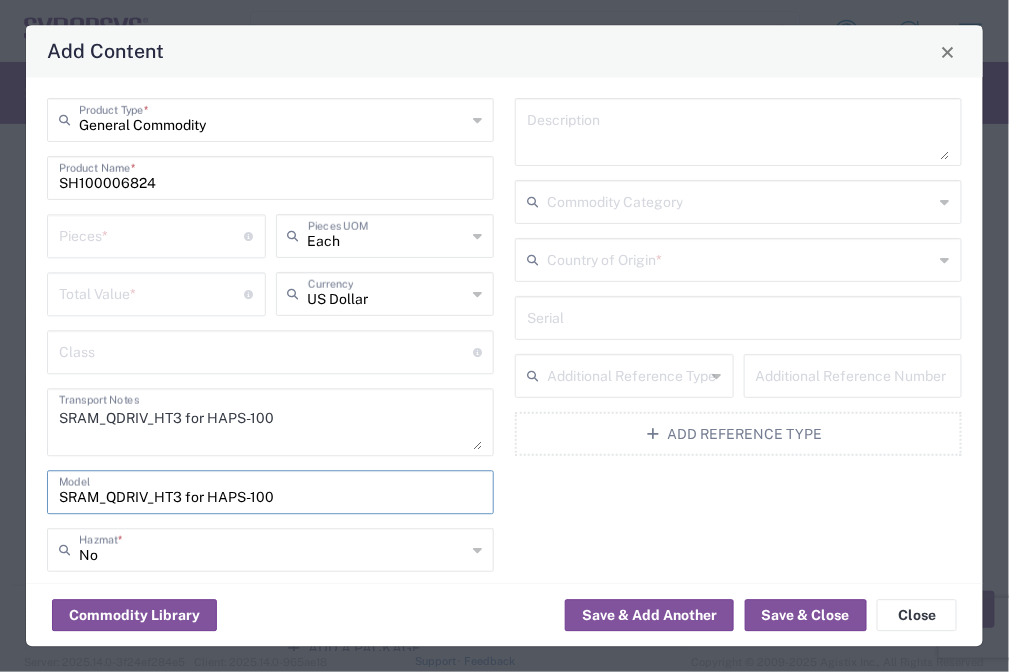 type on "SRAM_QDRIV_HT3 for HAPS-100" 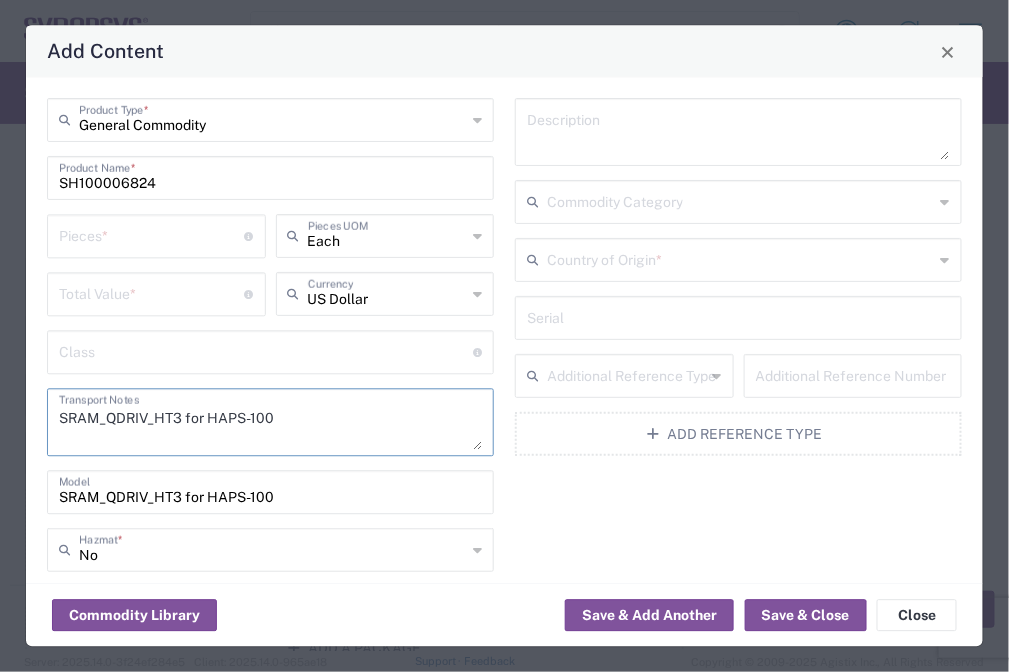 drag, startPoint x: 346, startPoint y: 402, endPoint x: -3, endPoint y: 389, distance: 349.24203 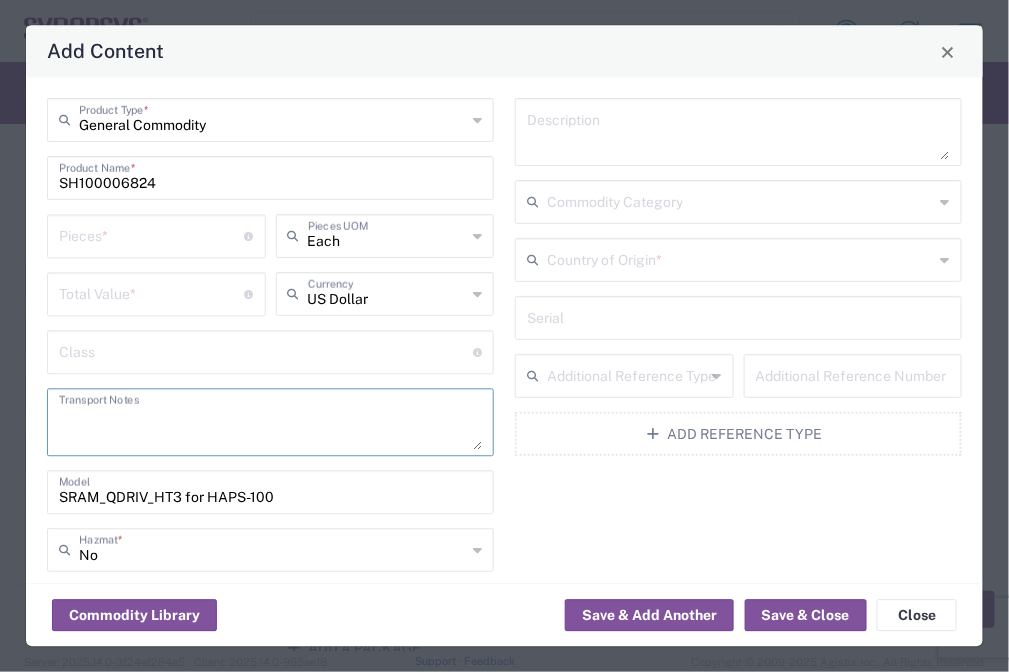 type 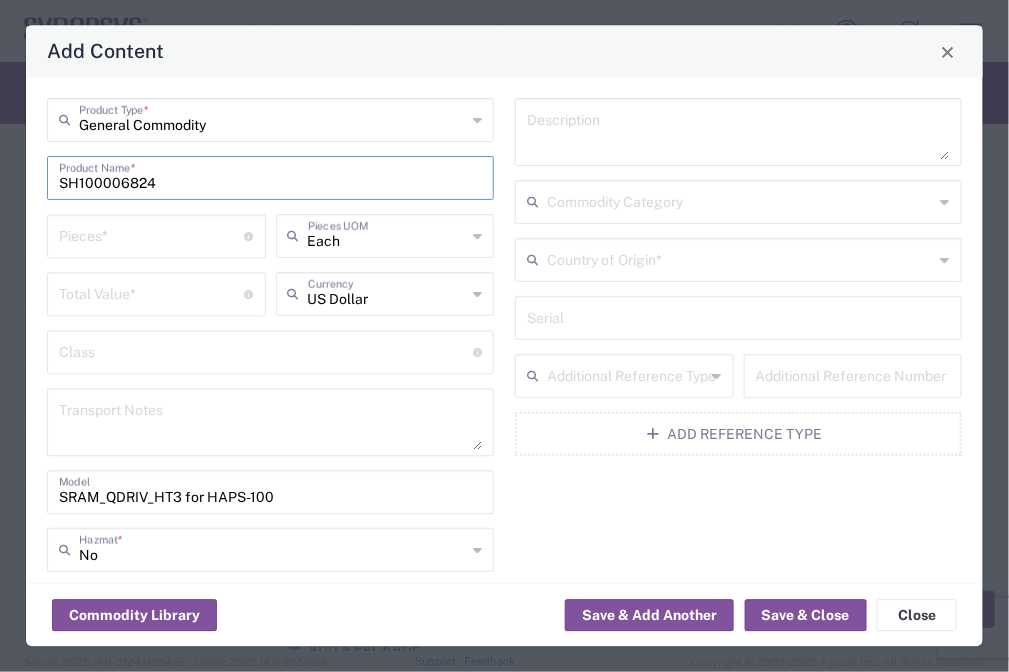 drag, startPoint x: 210, startPoint y: 182, endPoint x: -3, endPoint y: 126, distance: 220.23851 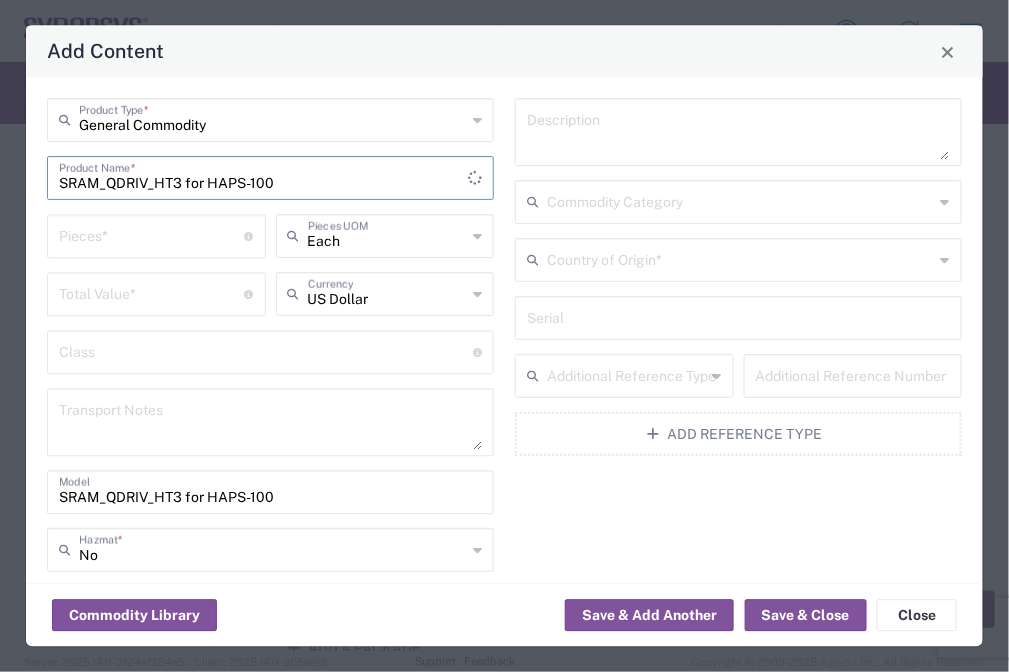 type on "SRAM_QDRIV_HT3 for HAPS-100" 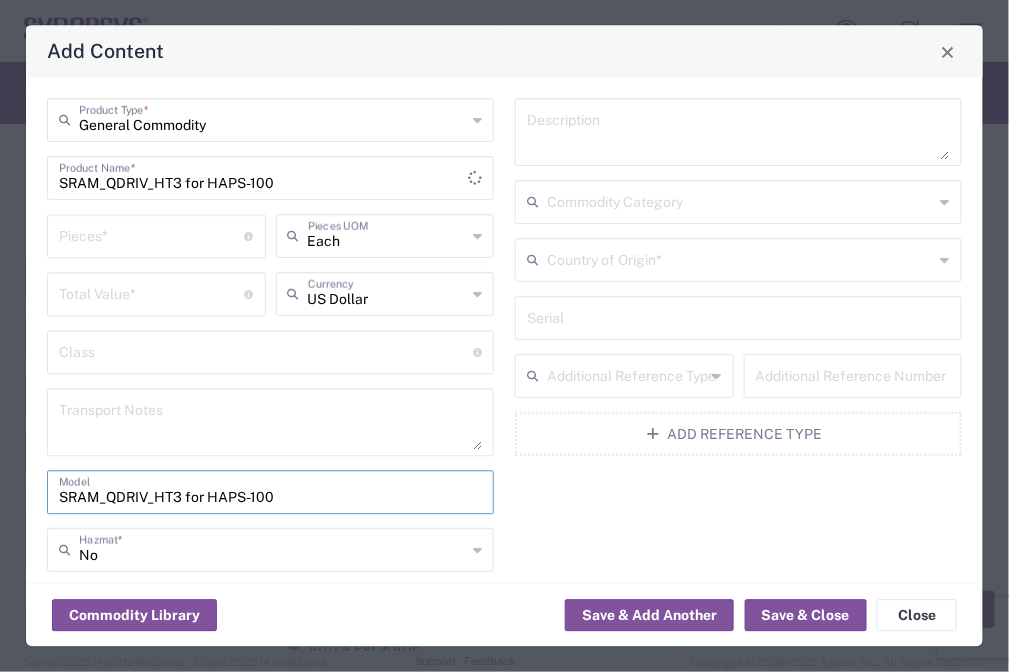 drag, startPoint x: 286, startPoint y: 496, endPoint x: 20, endPoint y: 361, distance: 298.29684 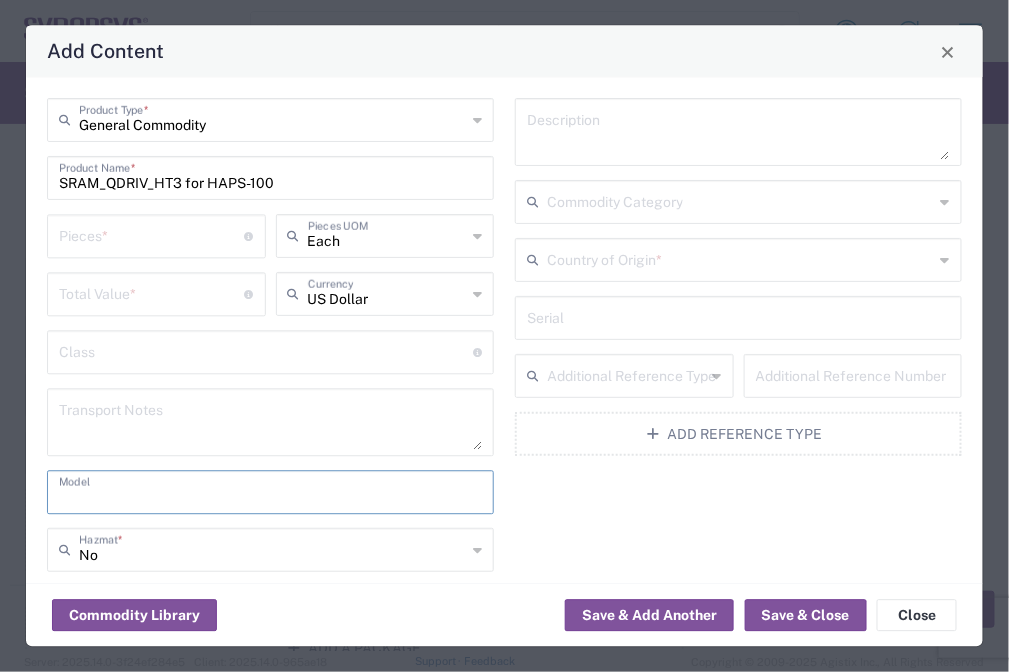 type 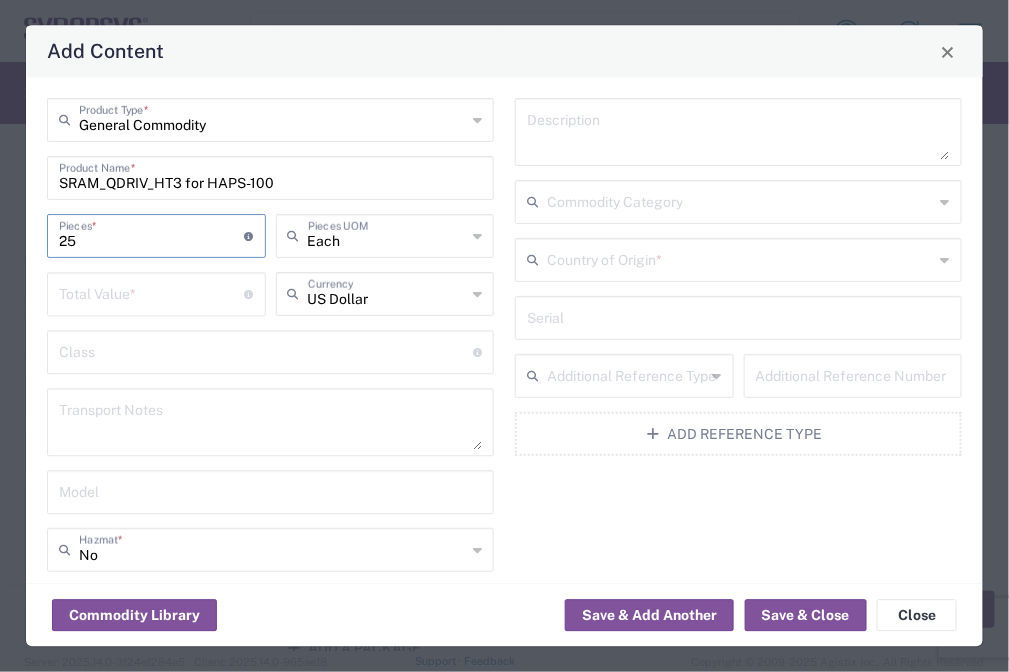 type on "25" 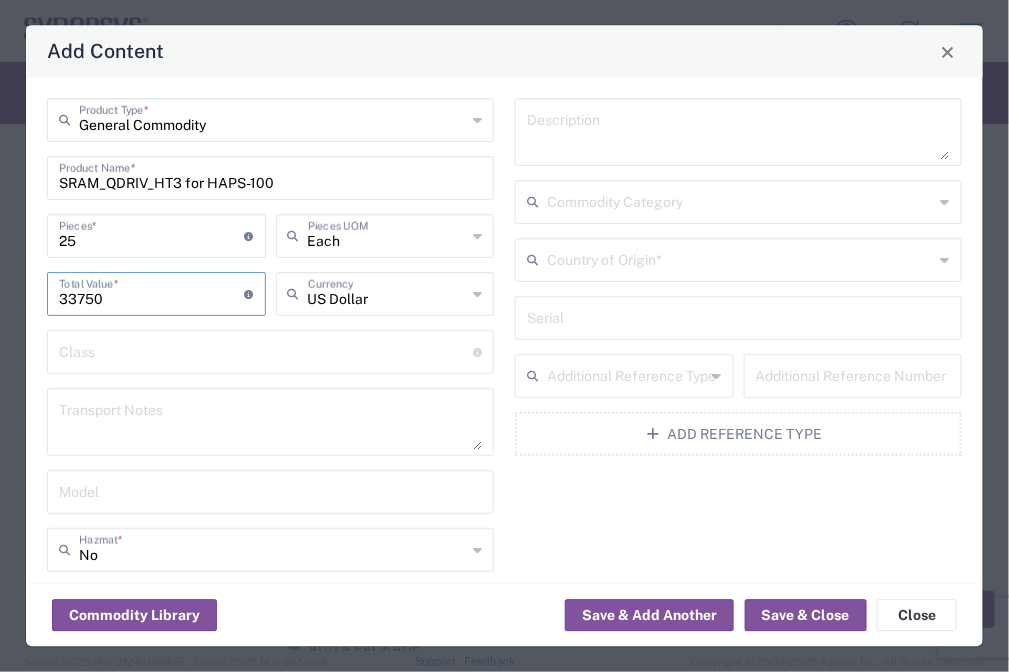 type on "33750" 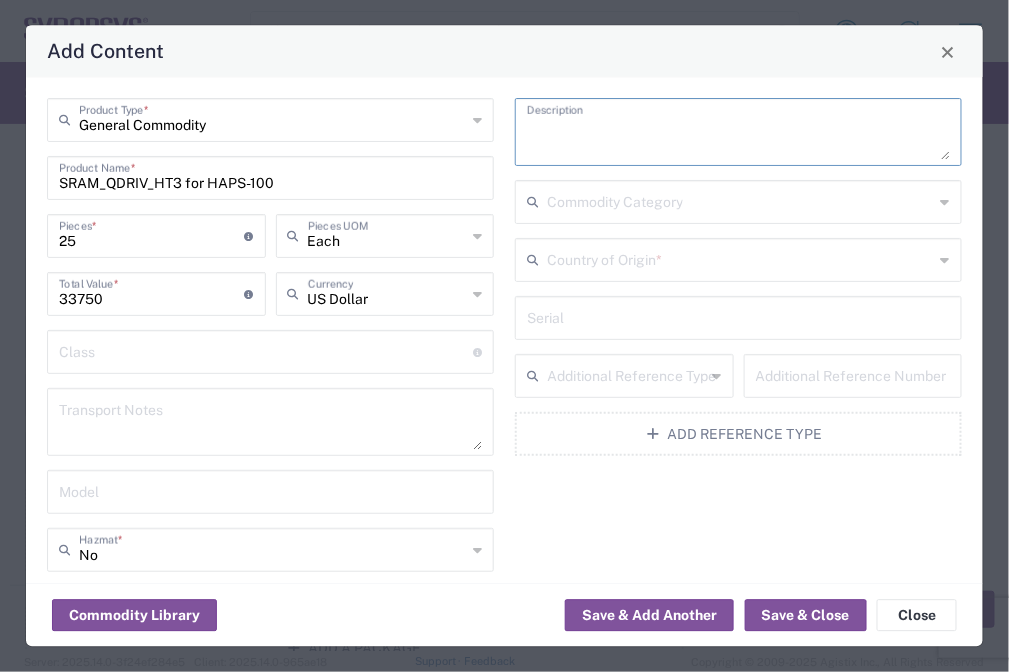 click at bounding box center [740, 201] 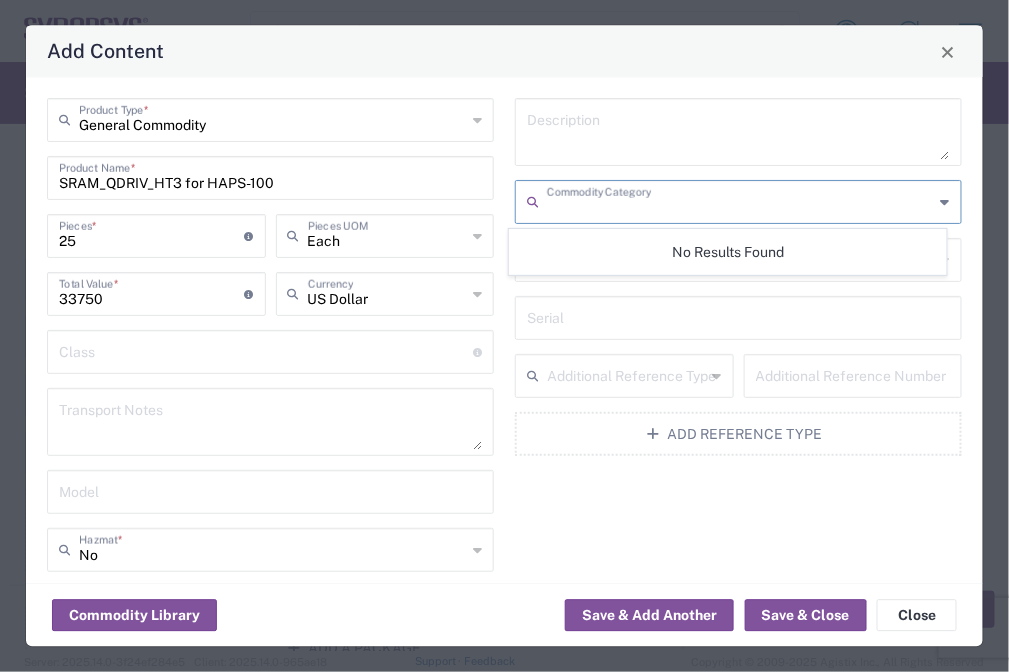click at bounding box center [740, 201] 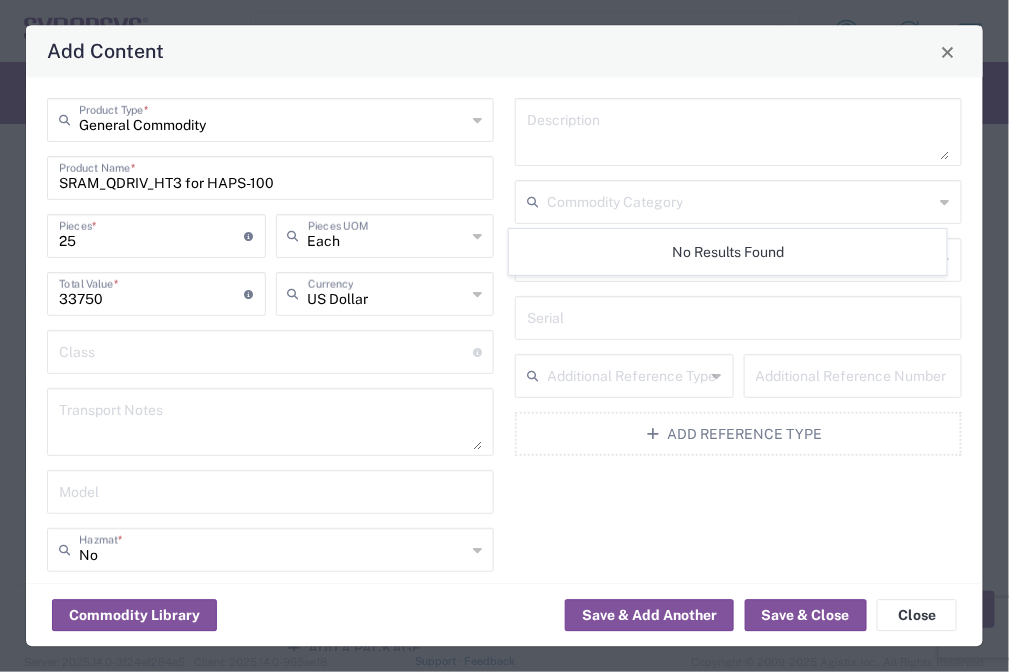 click on "General Commodity  Product Type  * SRAM_QDRIV_HT3 for HAPS-100  Product Name  * 25  Pieces  * Number of pieces inside all the packages Each  Pieces UOM  33750  Total Value  * Total value of all the pieces US Dollar  Currency   Class  18 standardized commodity classifications indicating transportability  Transport Notes   Model  No  Hazmat  * No  Lithium batteries  *  Insurance  Check this box to request insurance  Hazmat   Lithium batteries" 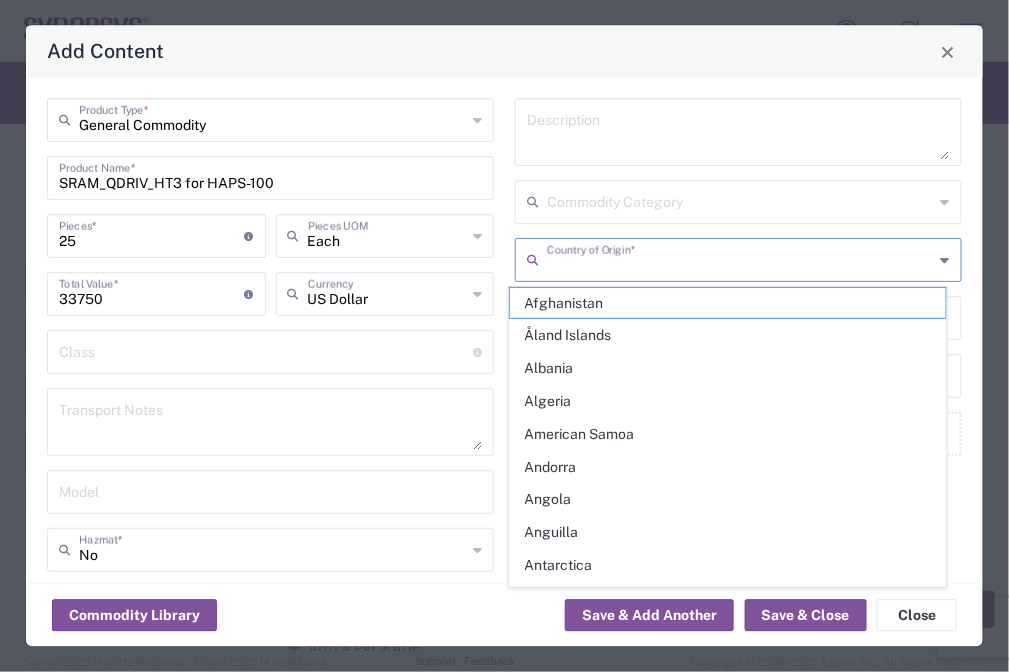 click at bounding box center (740, 259) 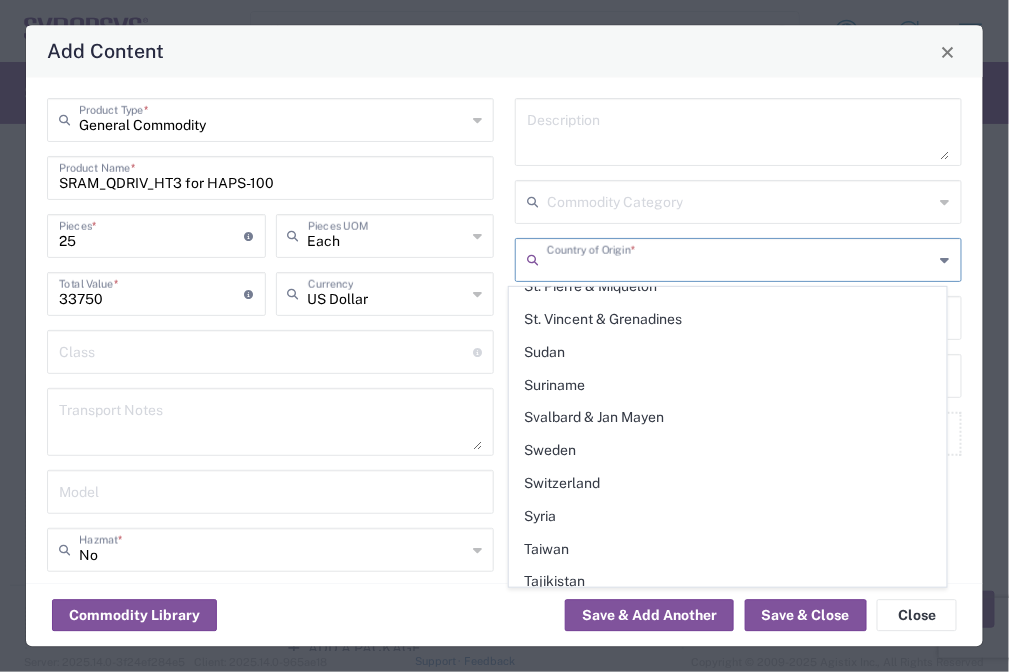 scroll, scrollTop: 7031, scrollLeft: 0, axis: vertical 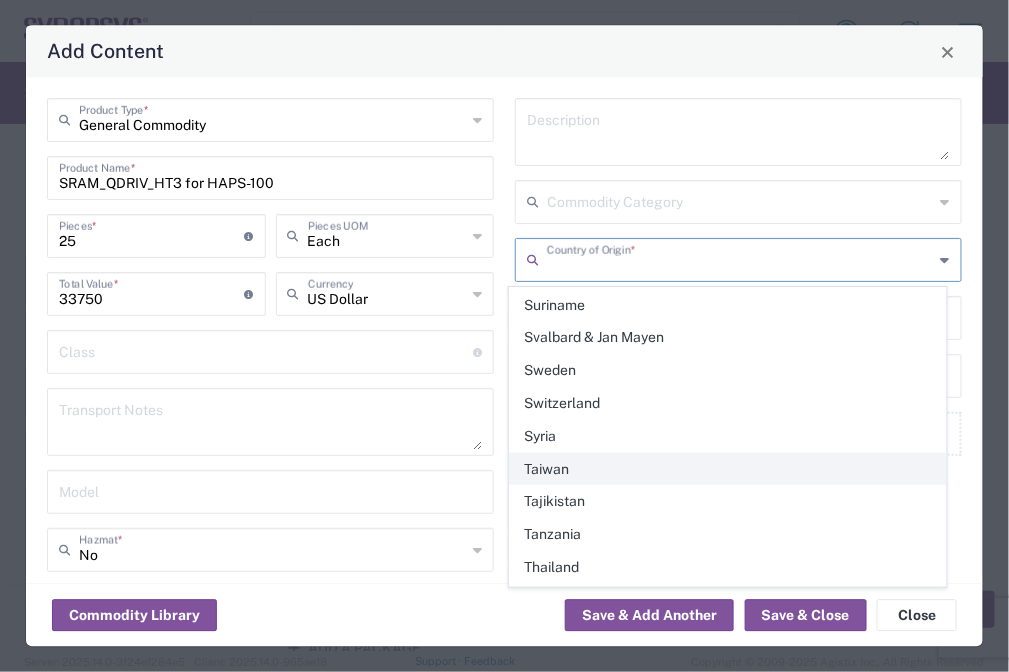 click on "Taiwan" 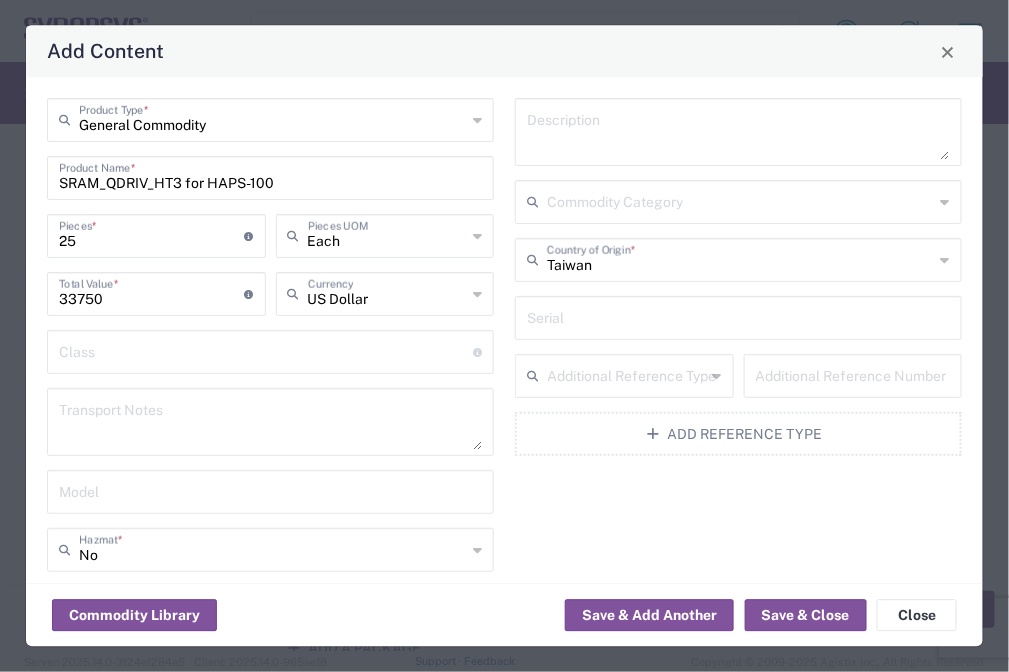 click at bounding box center [270, 423] 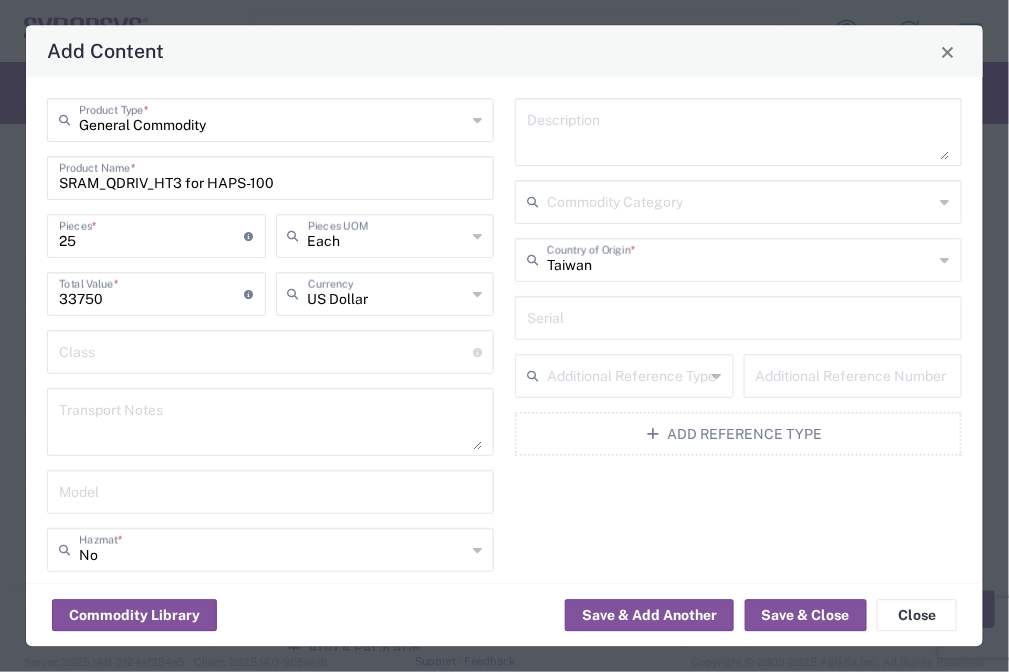 click on "Description   Commodity Category  Taiwan  Country of Origin  *  Serial   Additional Reference Type   Additional Reference Number  Add Reference Type" 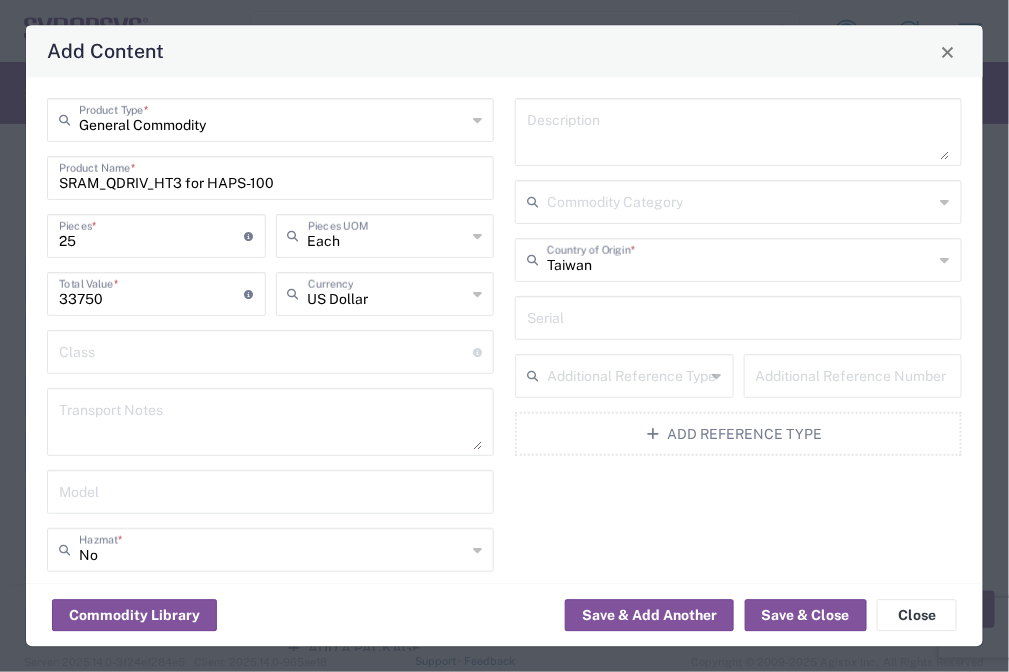 click at bounding box center (738, 133) 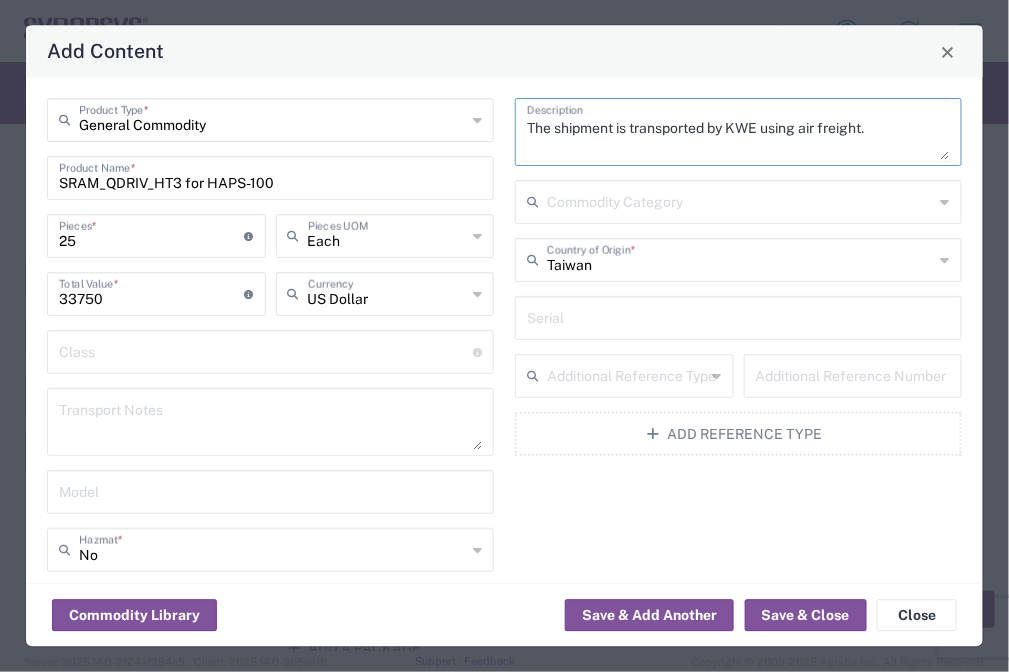 drag, startPoint x: 803, startPoint y: 129, endPoint x: 0, endPoint y: 8, distance: 812.06525 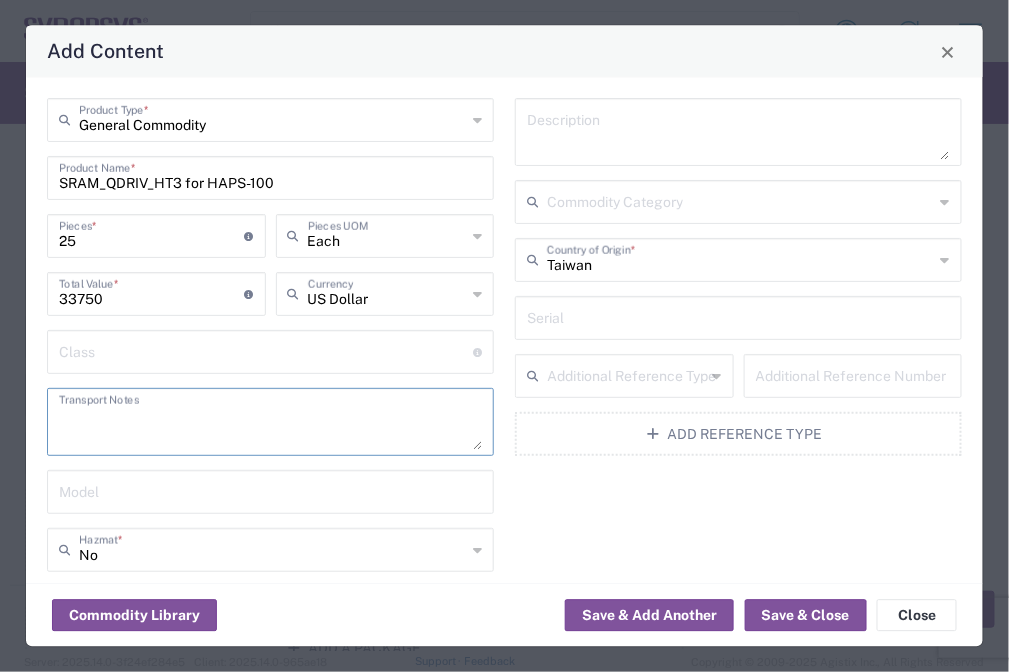 click at bounding box center [270, 423] 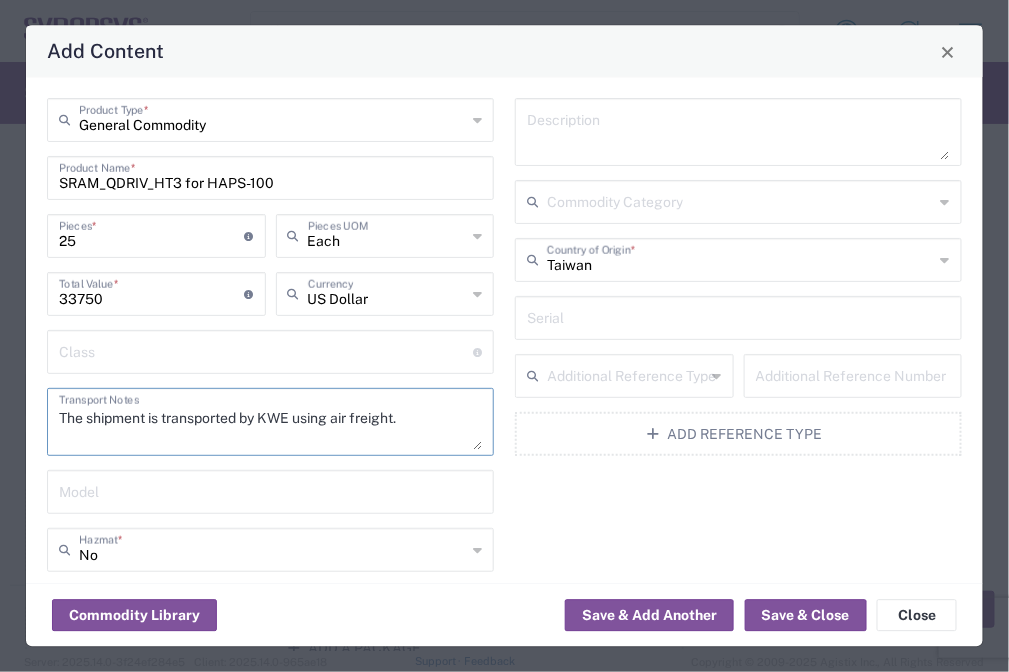 click on "The shipment is transported by KWE using air freight." at bounding box center [270, 423] 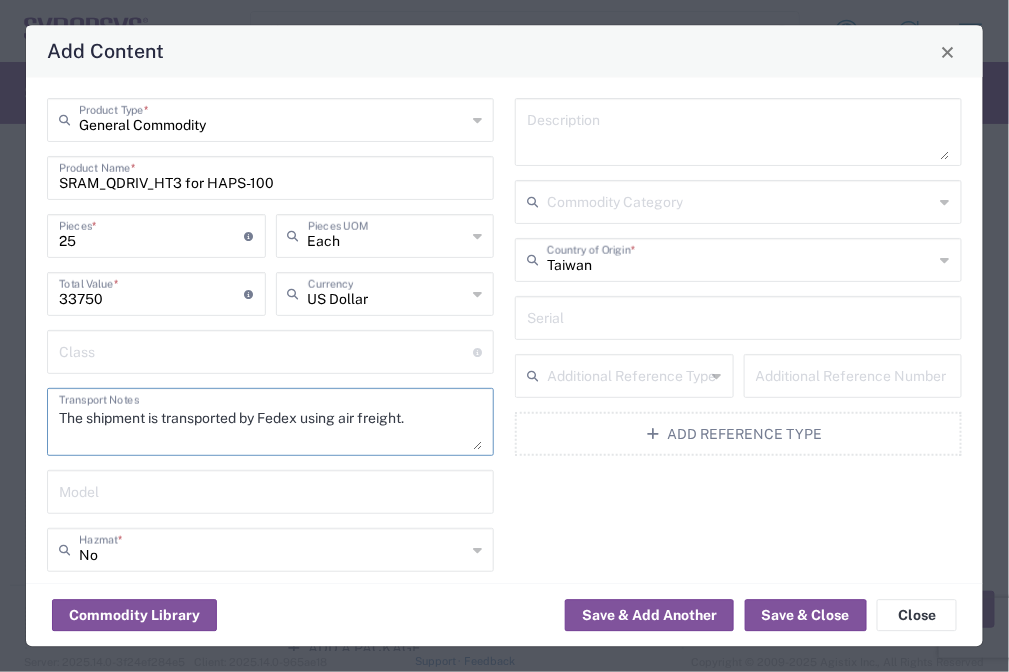 type on "The shipment is transported by Fedex using air freight." 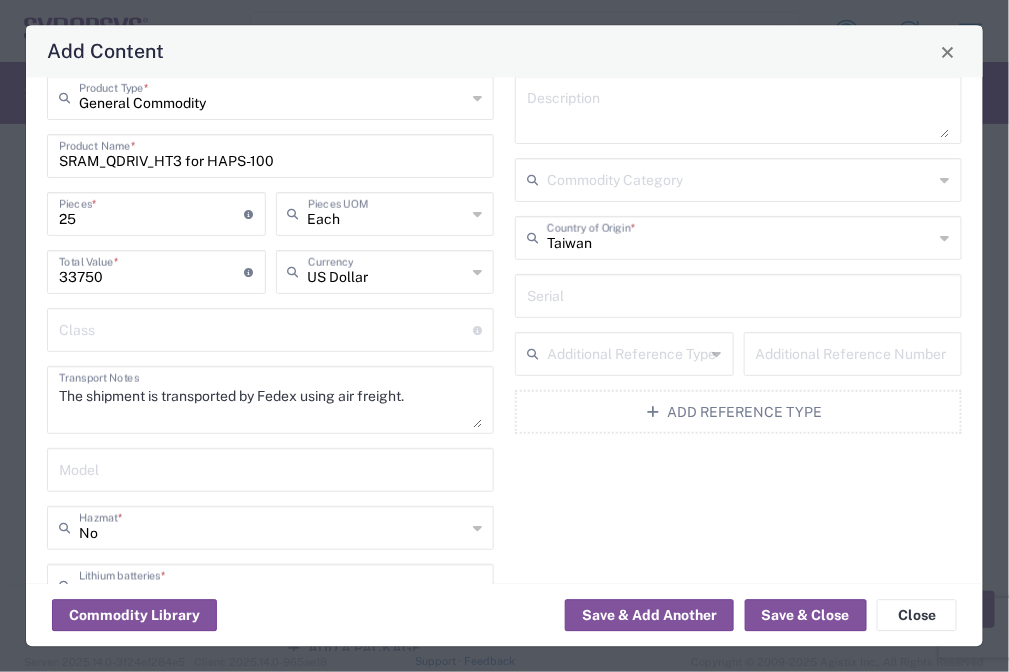 scroll, scrollTop: 0, scrollLeft: 0, axis: both 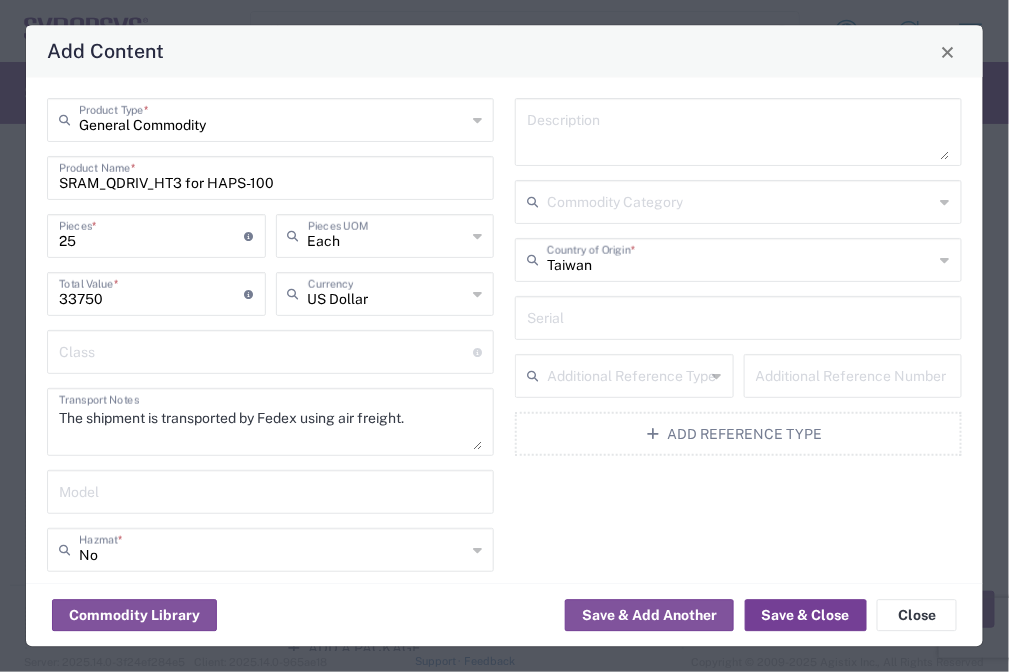 click on "Save & Close" 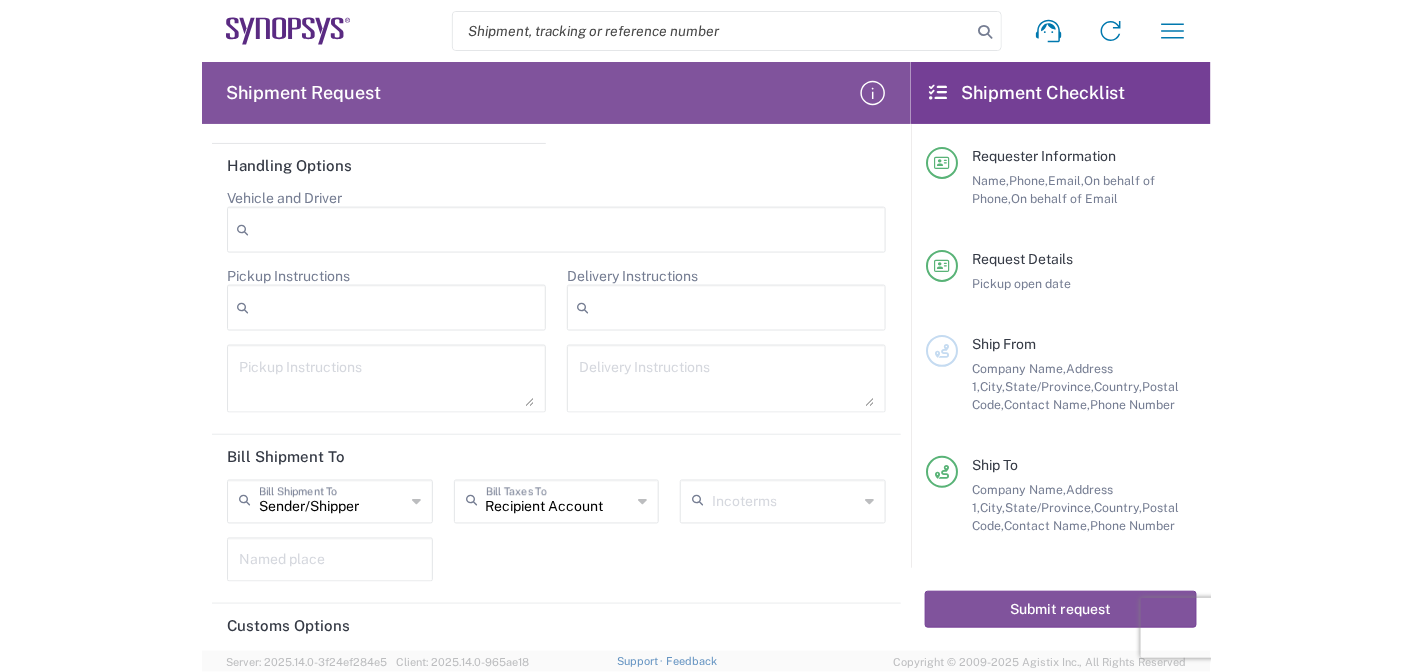scroll, scrollTop: 2369, scrollLeft: 0, axis: vertical 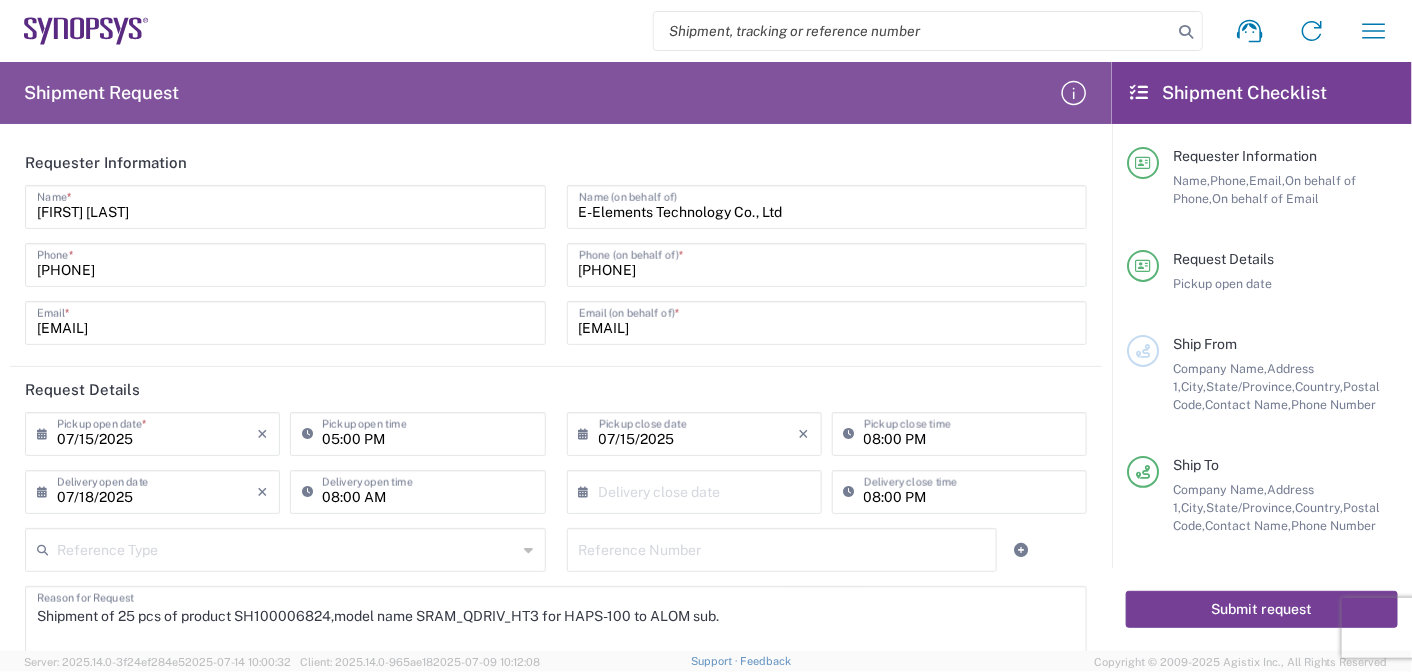 click on "Submit request" 